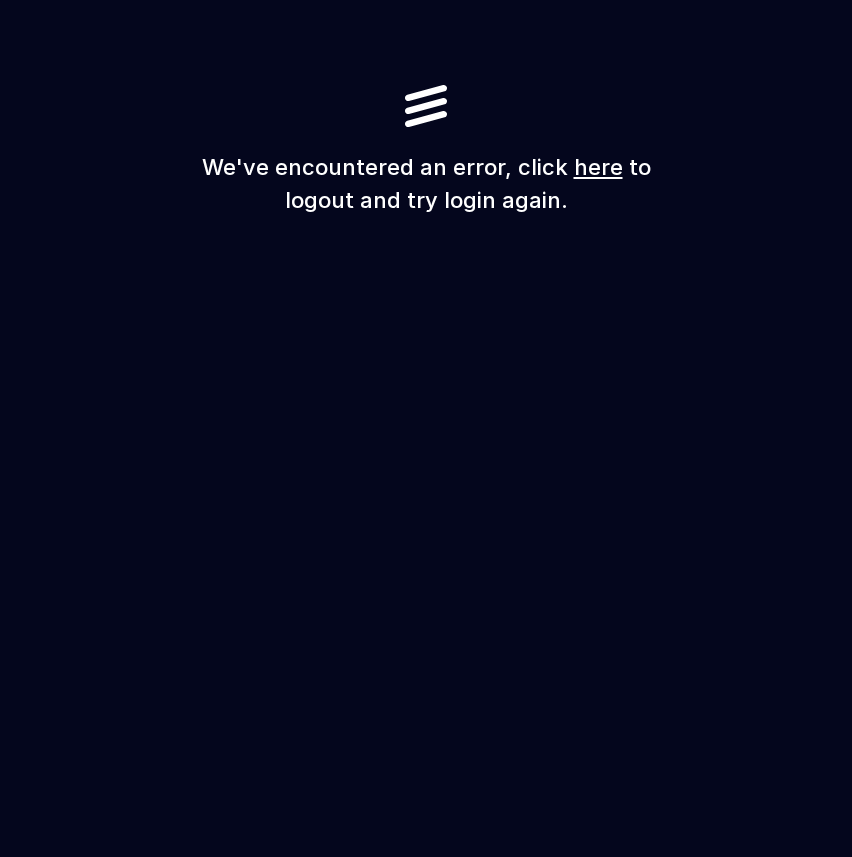 scroll, scrollTop: 0, scrollLeft: 0, axis: both 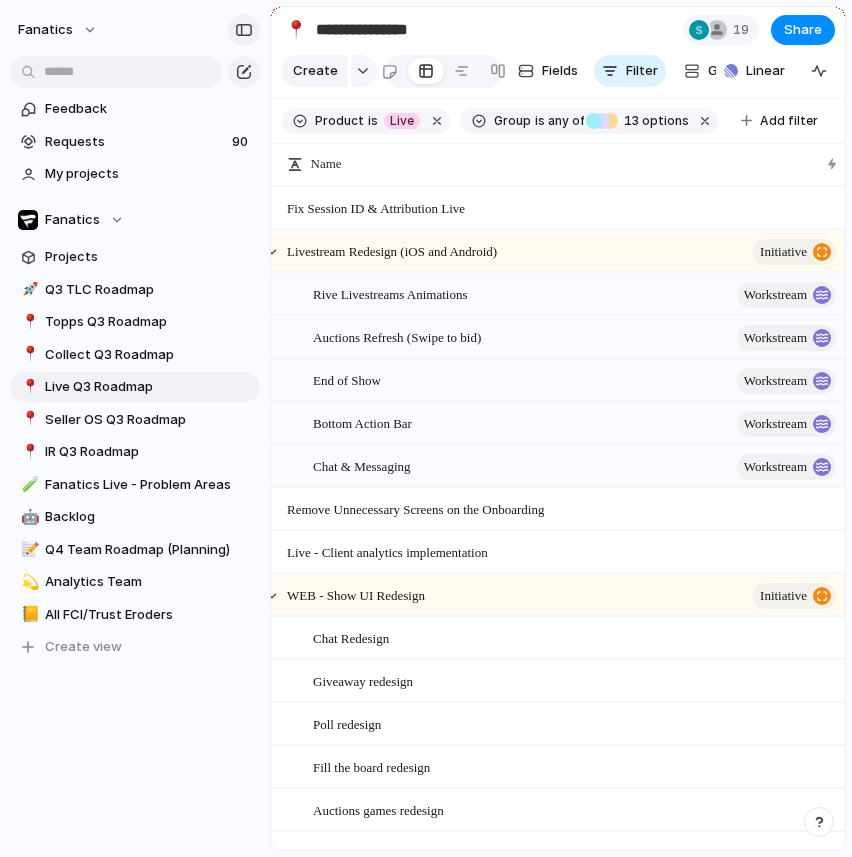 click at bounding box center [244, 30] 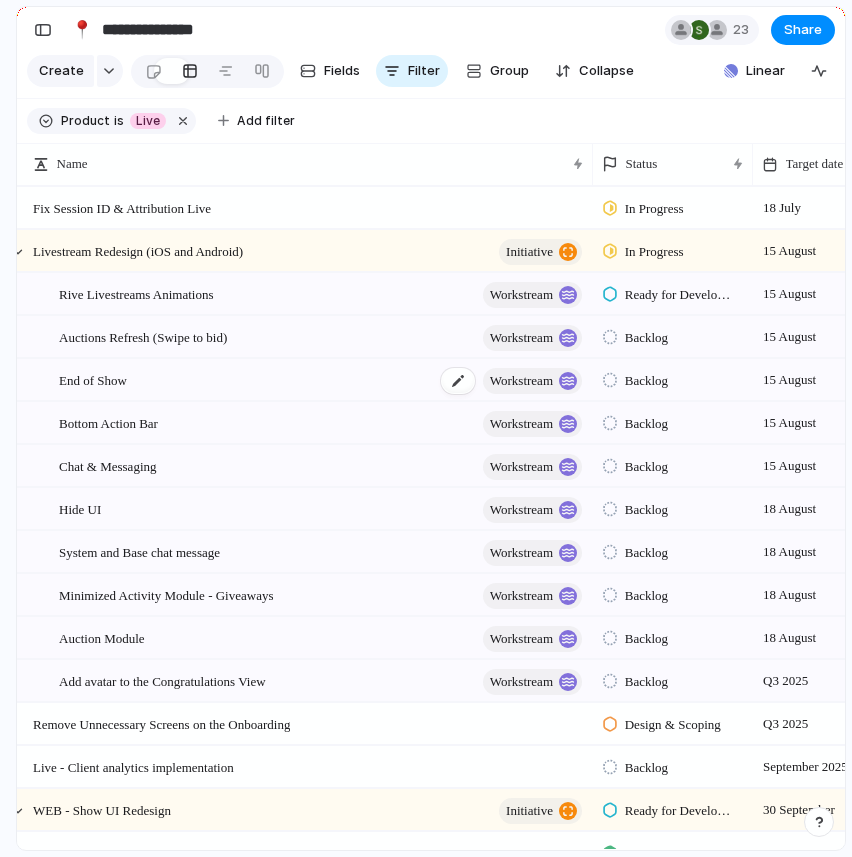 scroll, scrollTop: 34, scrollLeft: 0, axis: vertical 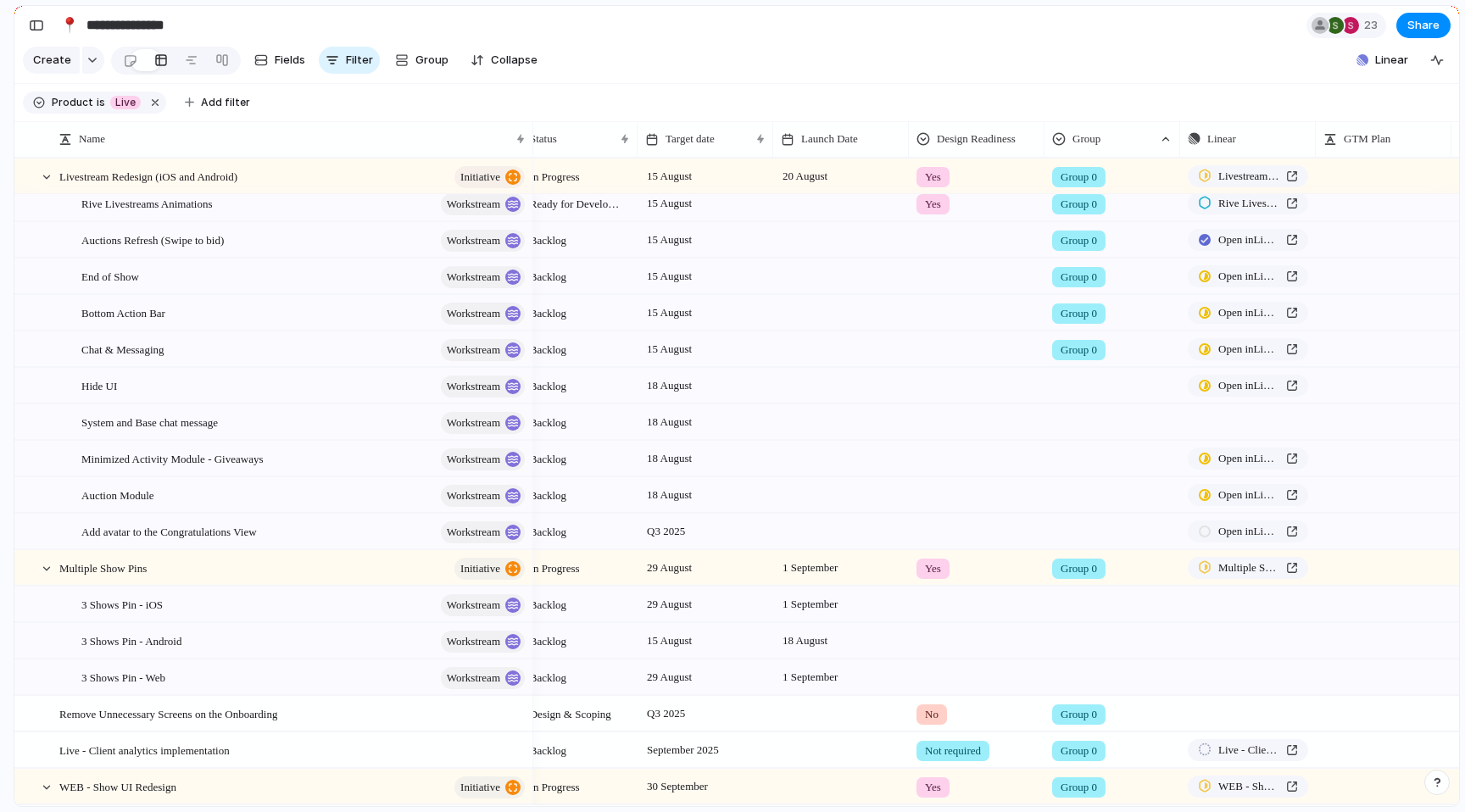 drag, startPoint x: 426, startPoint y: 14, endPoint x: 567, endPoint y: 22, distance: 141.22677 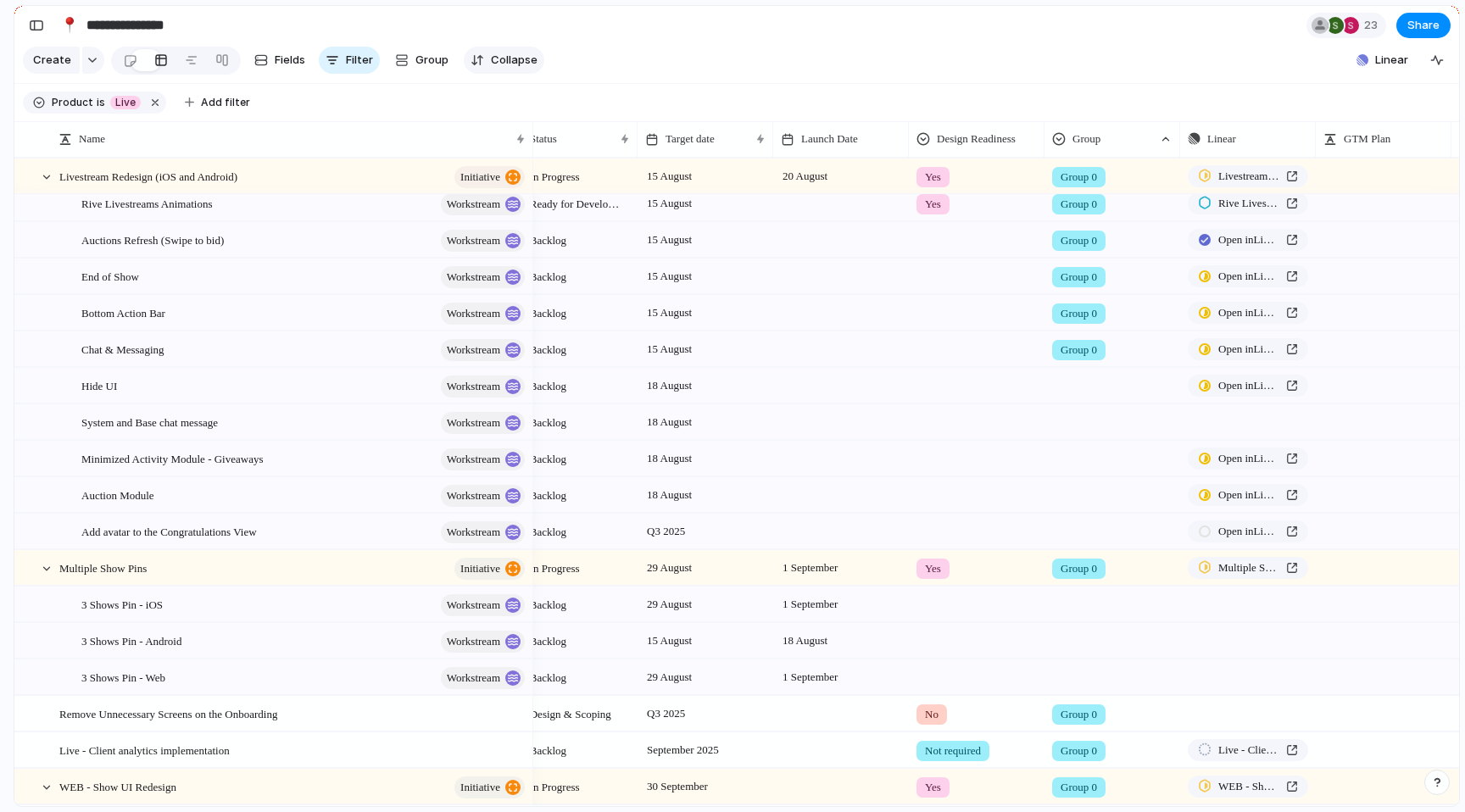 click on "Collapse" at bounding box center (514, 60) 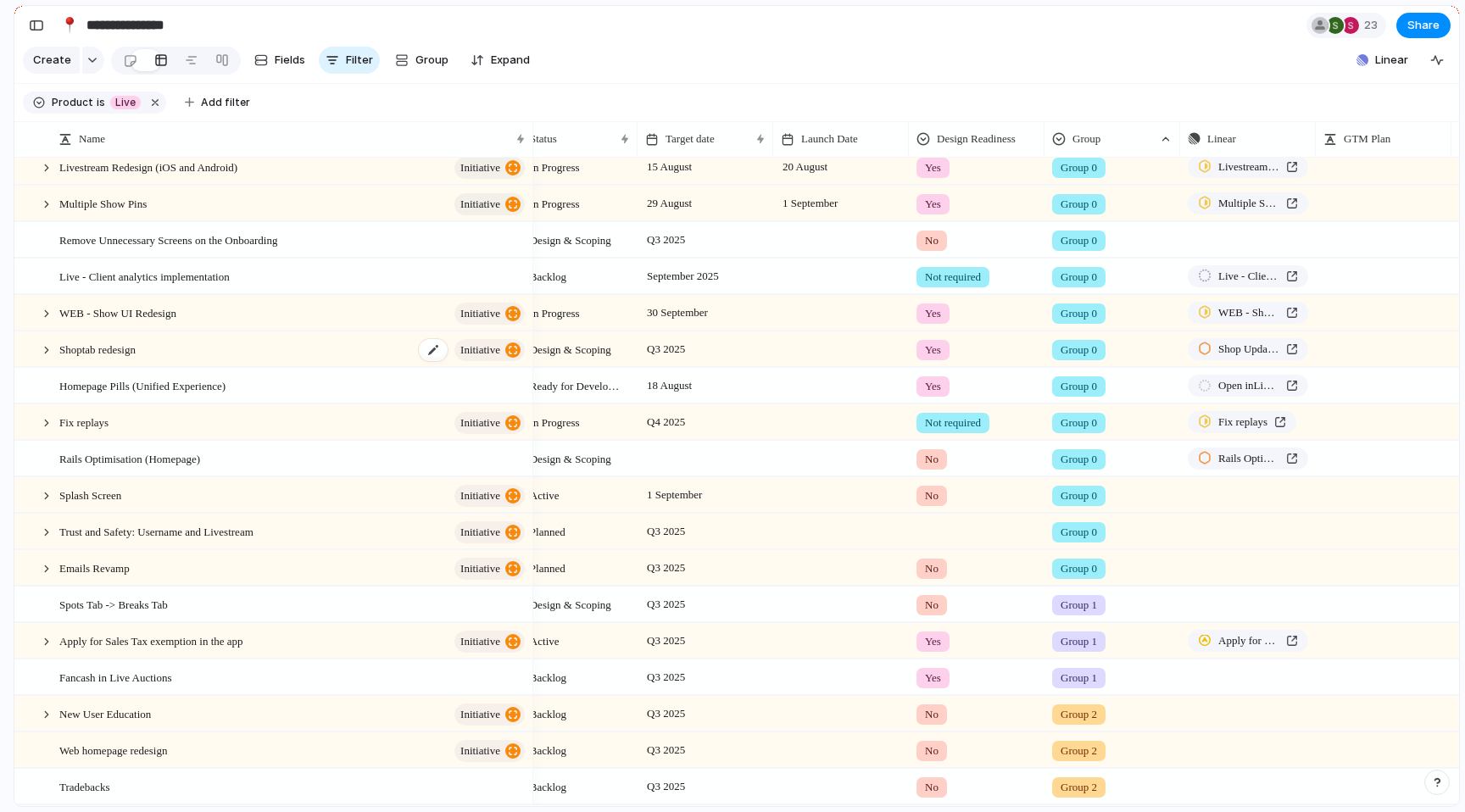 scroll, scrollTop: 0, scrollLeft: 0, axis: both 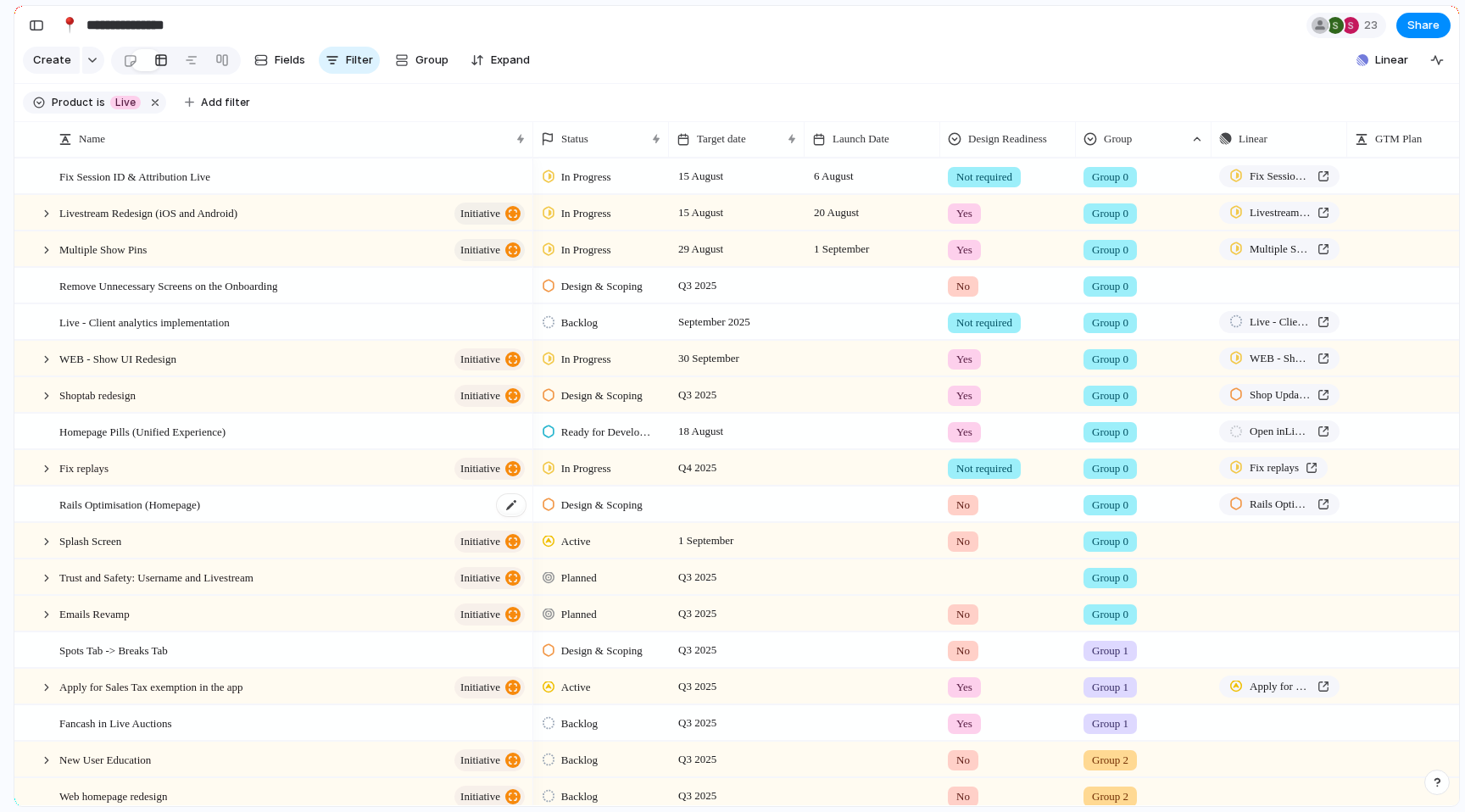 click on "Rails Optimisation (Homepage)" at bounding box center (130, 503) 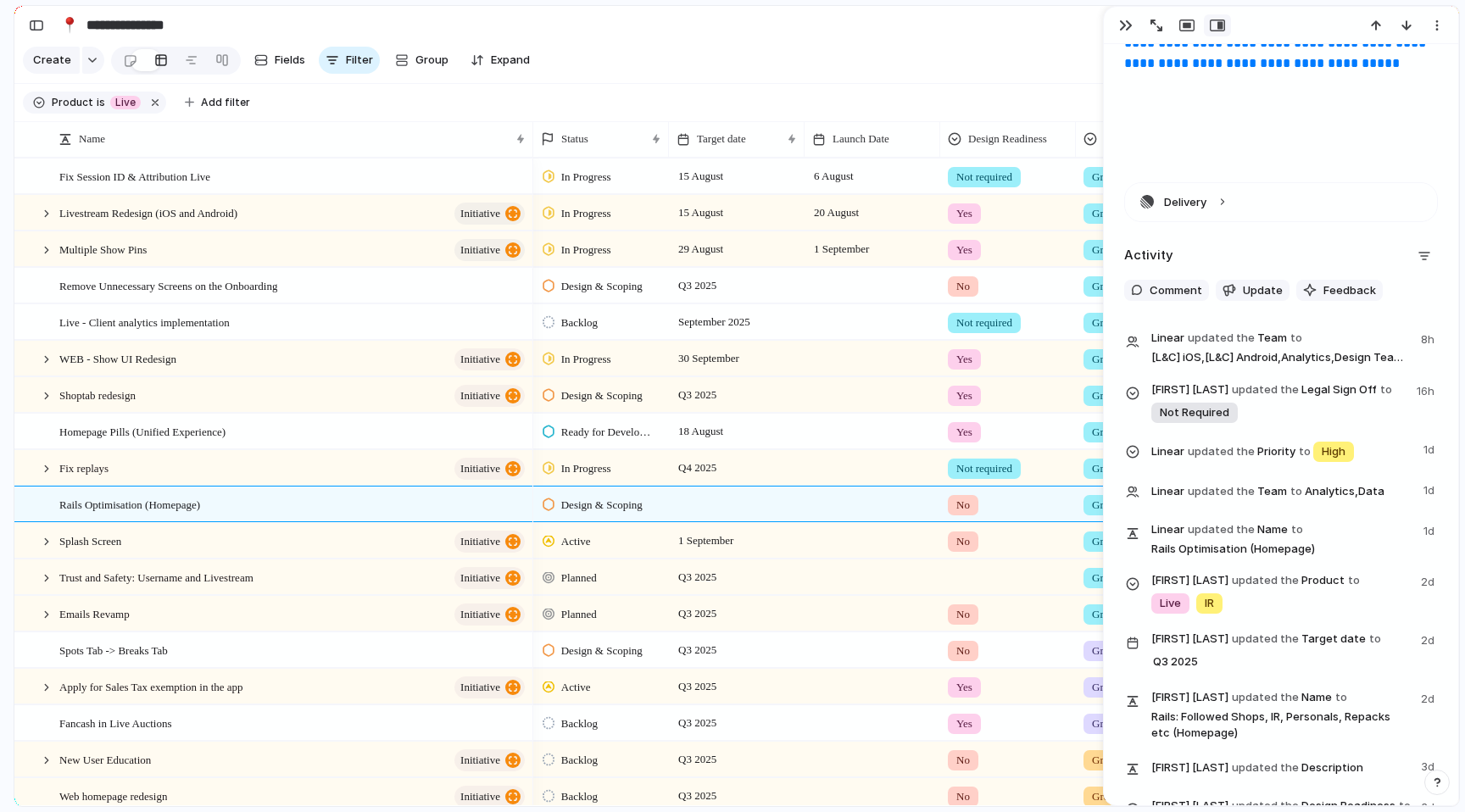 scroll, scrollTop: 905, scrollLeft: 0, axis: vertical 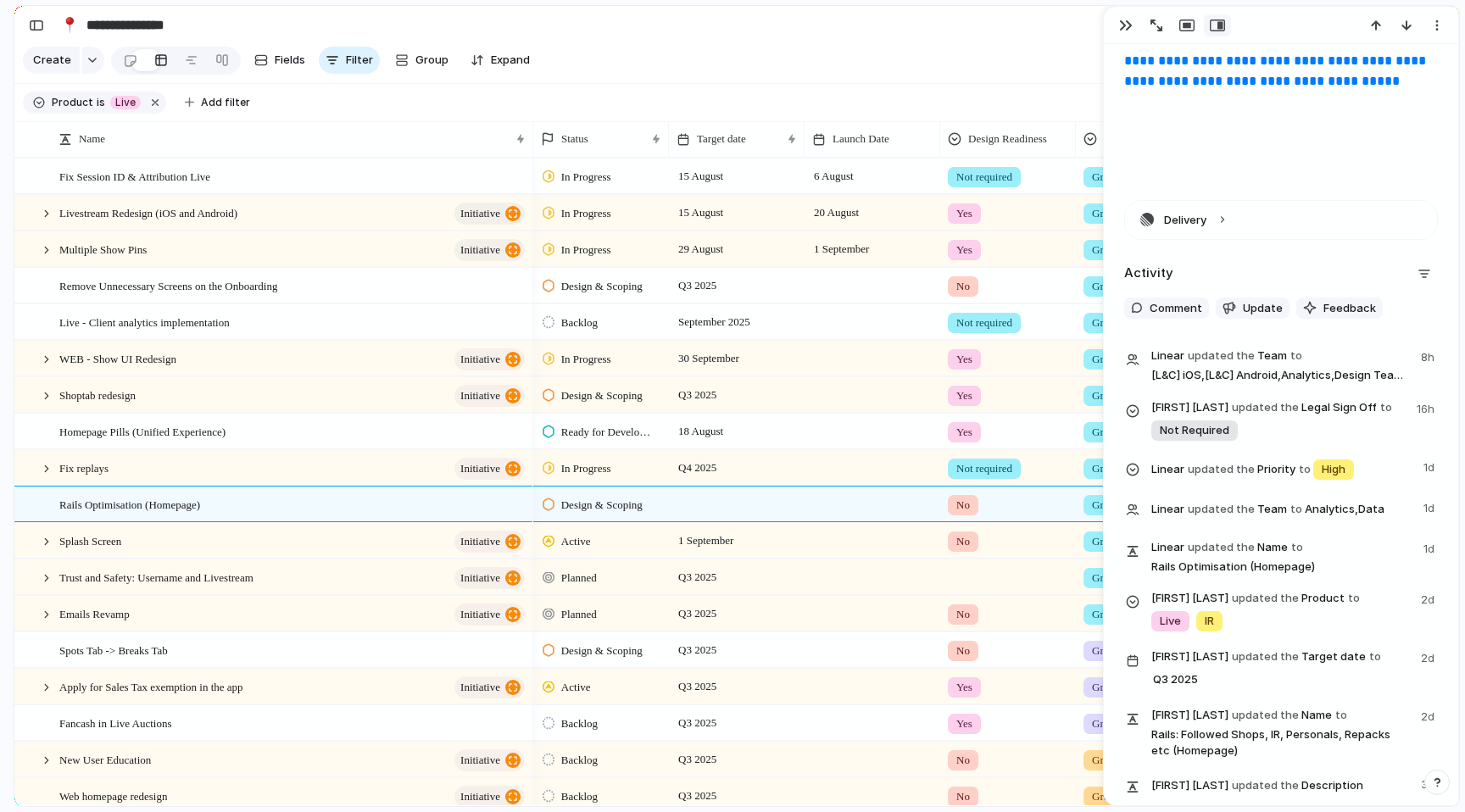 click on "**********" at bounding box center [1281, 81] 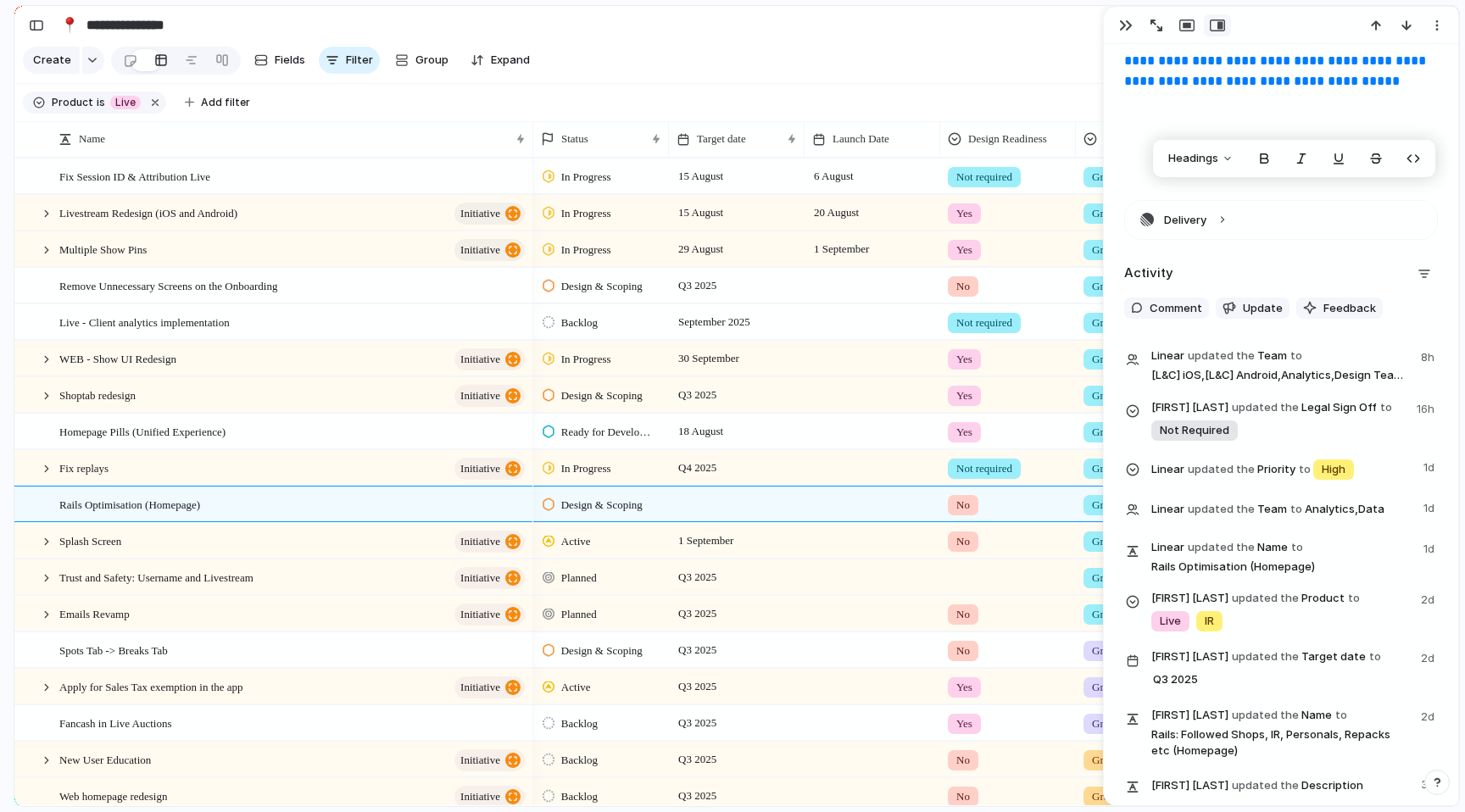 click on "**********" at bounding box center [1277, 60] 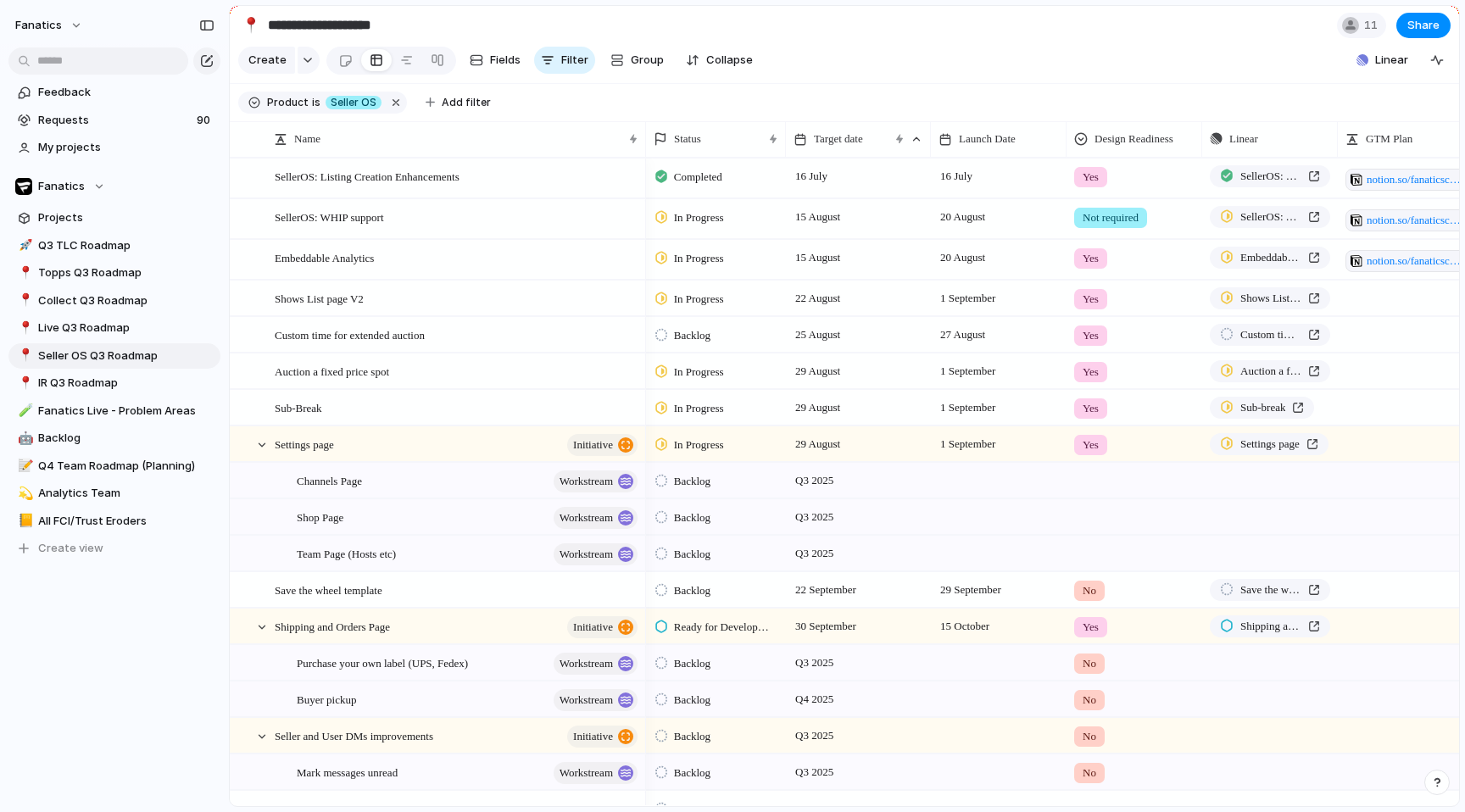 scroll, scrollTop: 0, scrollLeft: 0, axis: both 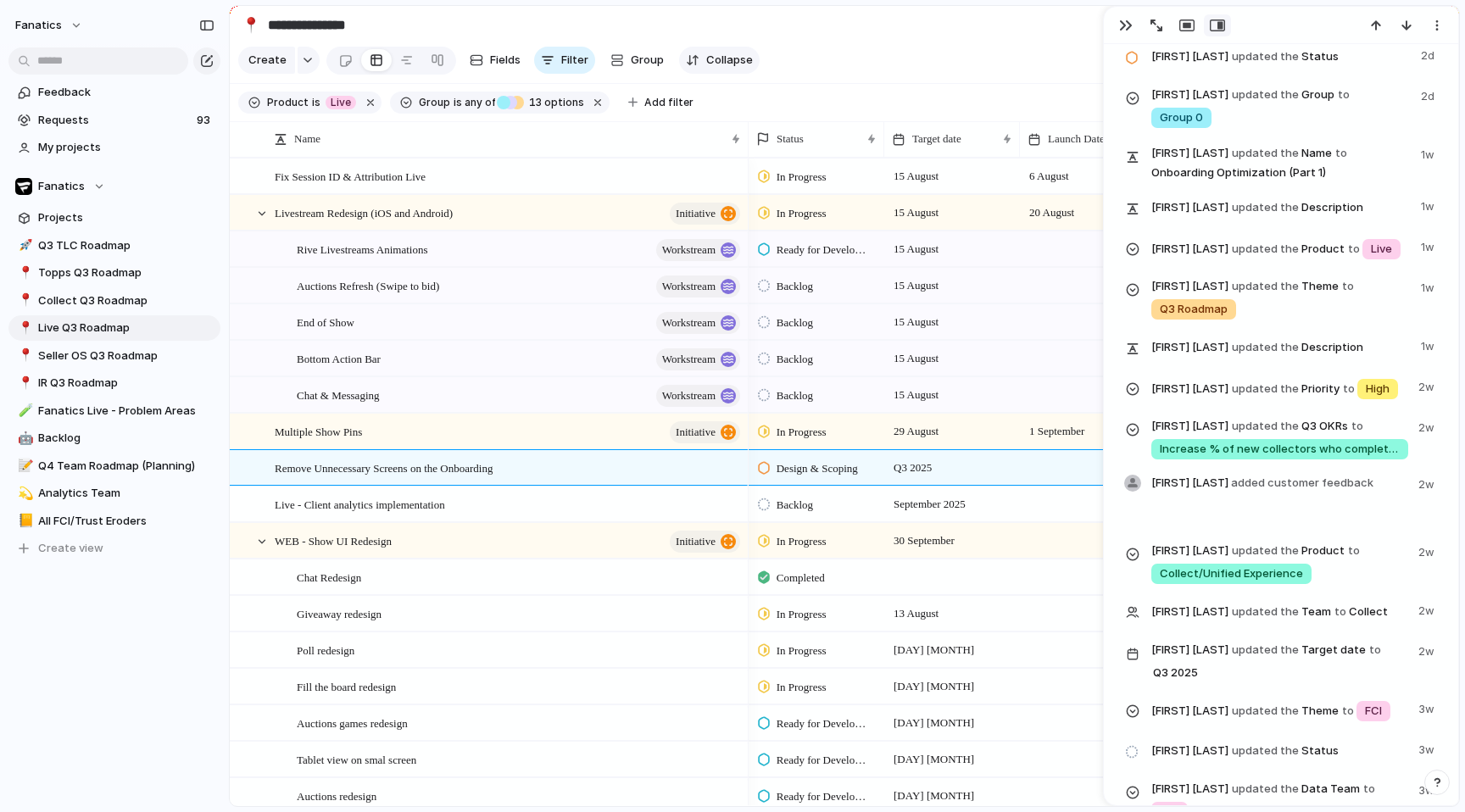 click at bounding box center (693, 60) 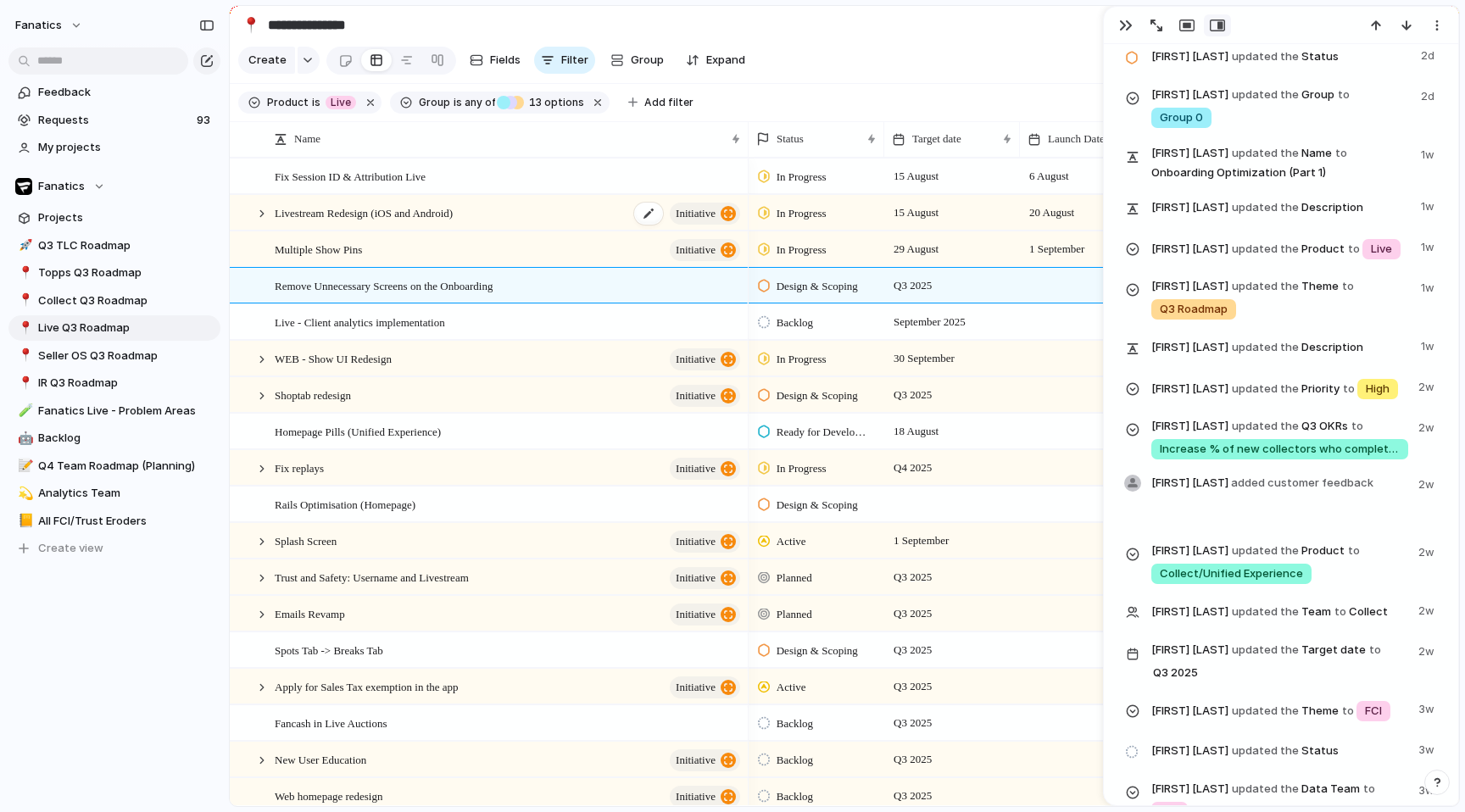 click on "Livestream Redesign (iOS and Android)" at bounding box center [364, 212] 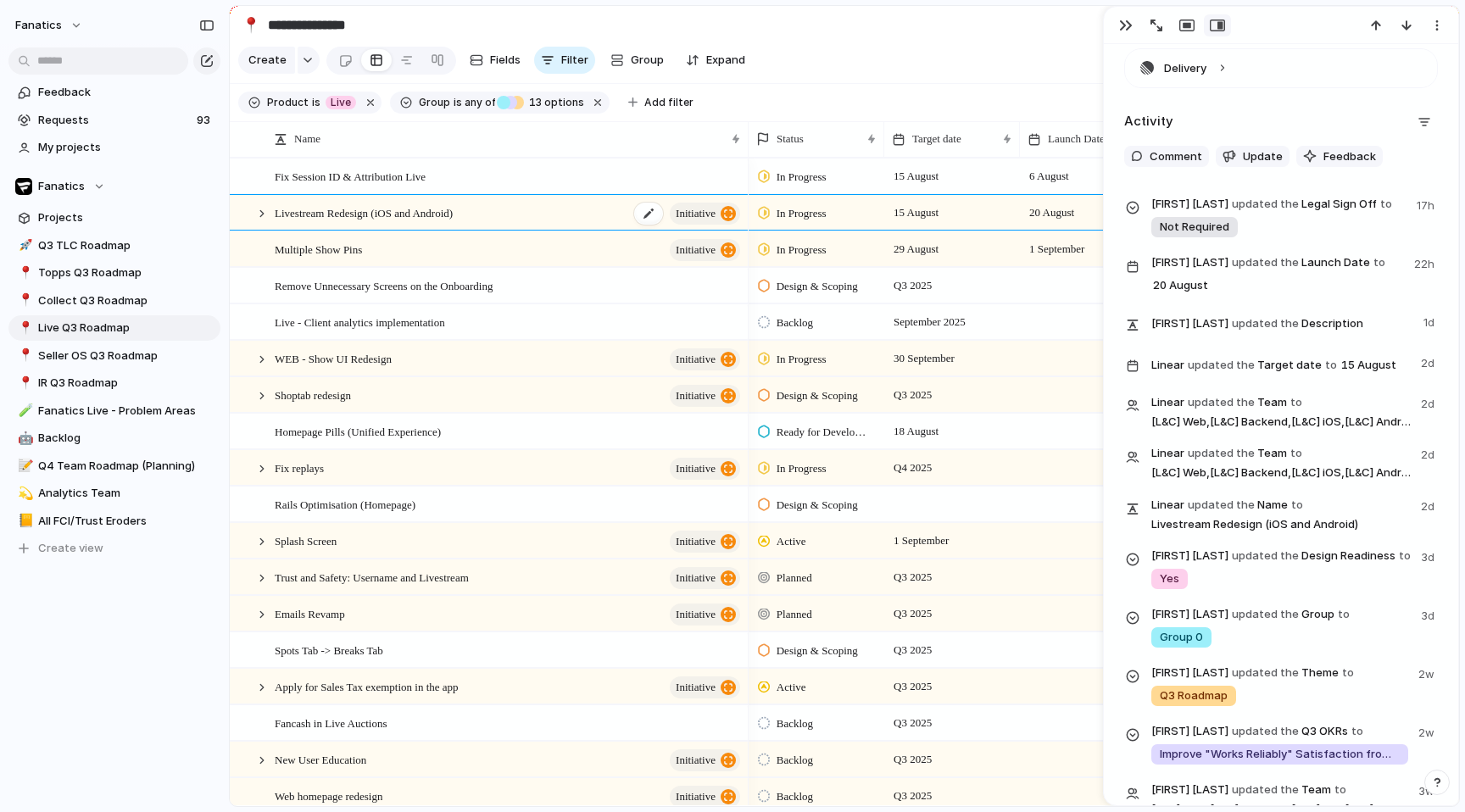 scroll, scrollTop: 1999, scrollLeft: 0, axis: vertical 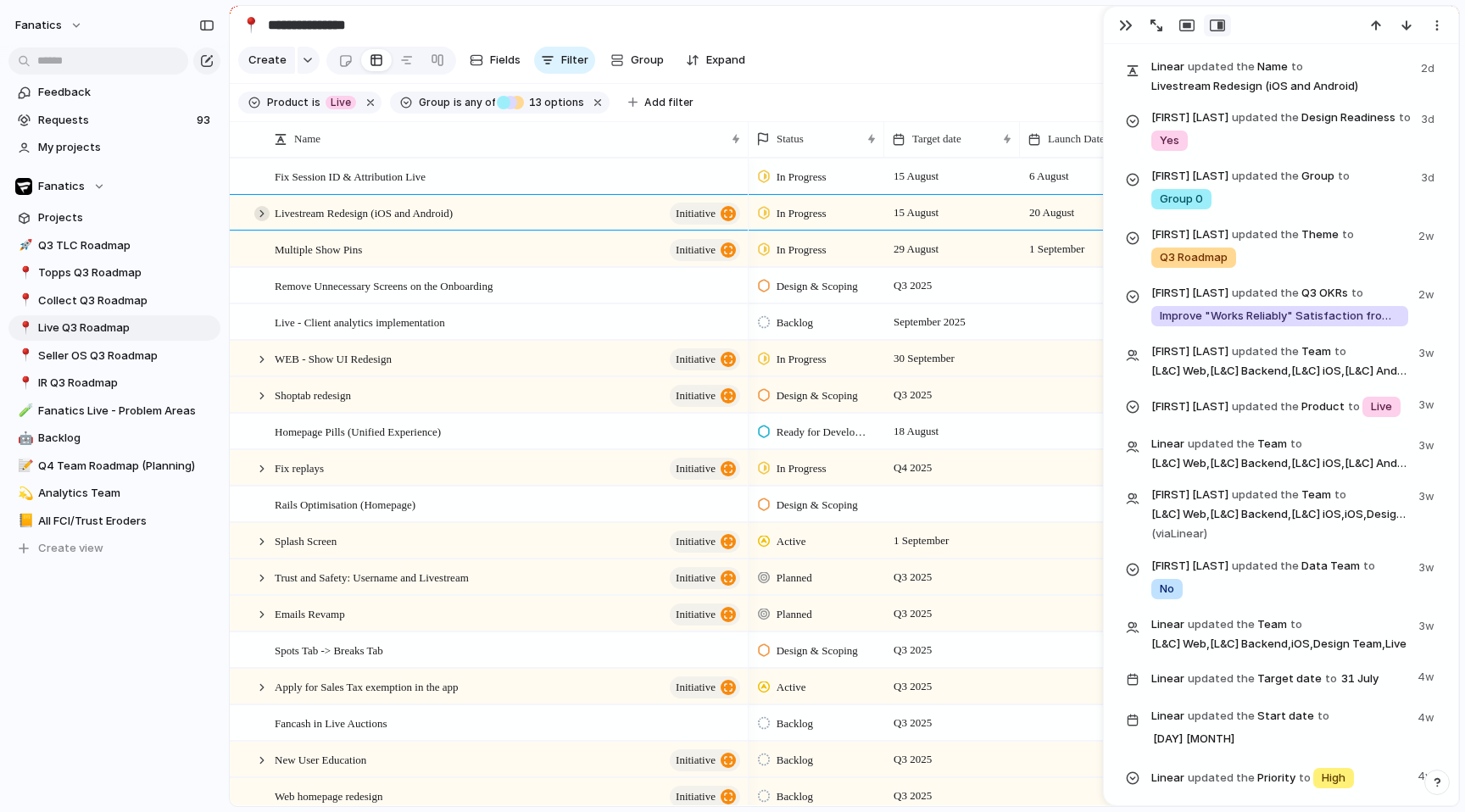 click at bounding box center (262, 214) 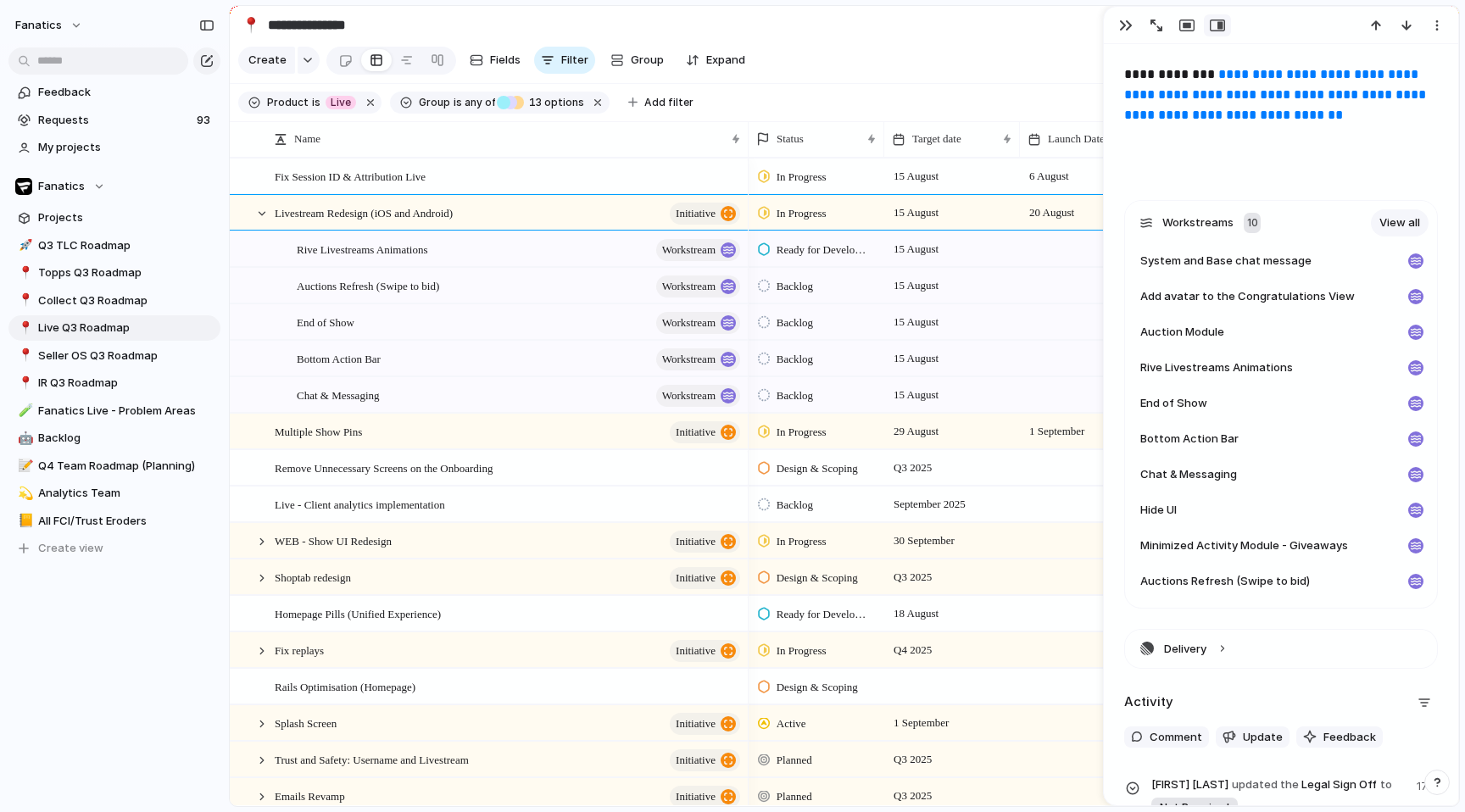 scroll, scrollTop: 971, scrollLeft: 0, axis: vertical 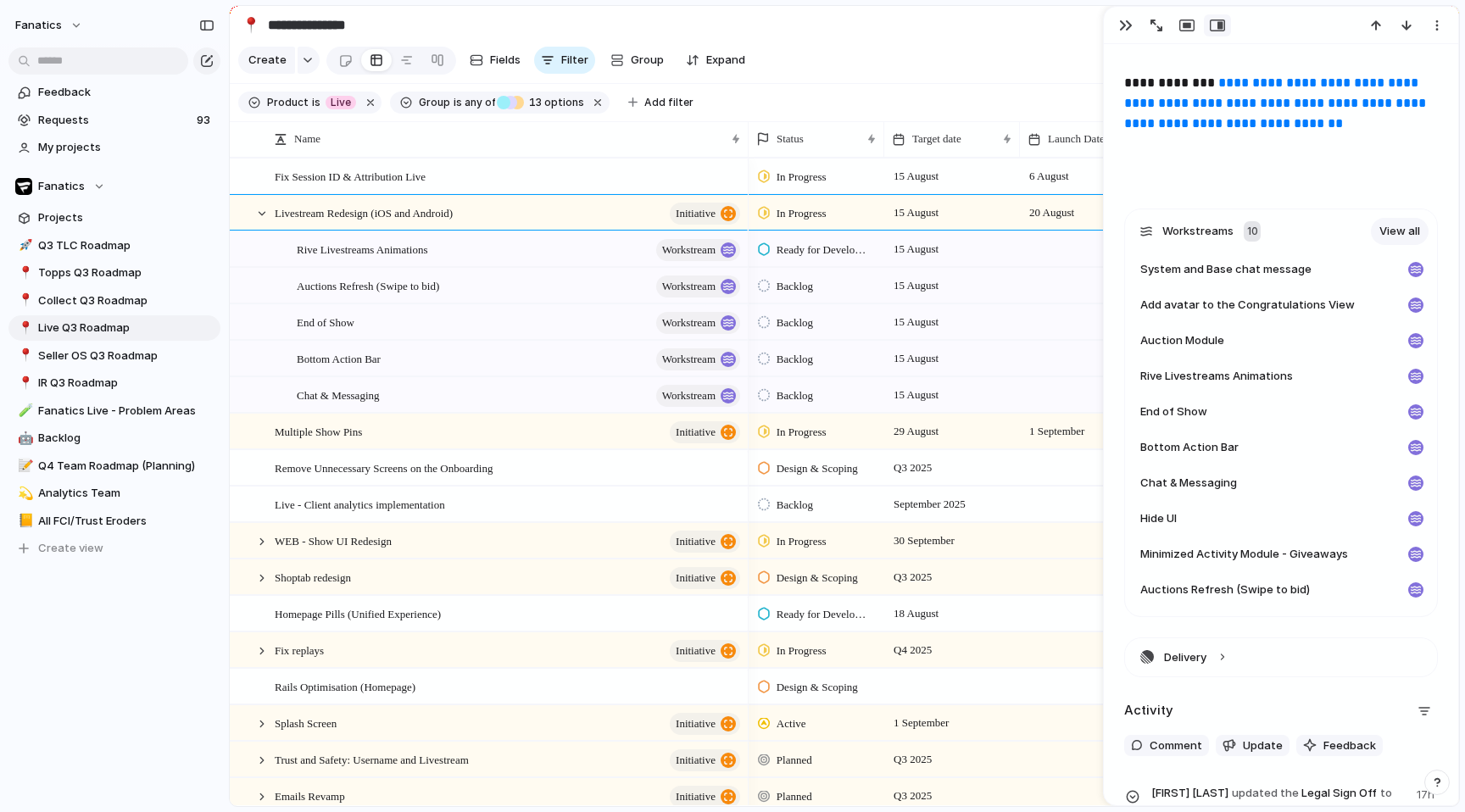 click on "**********" at bounding box center (1277, 103) 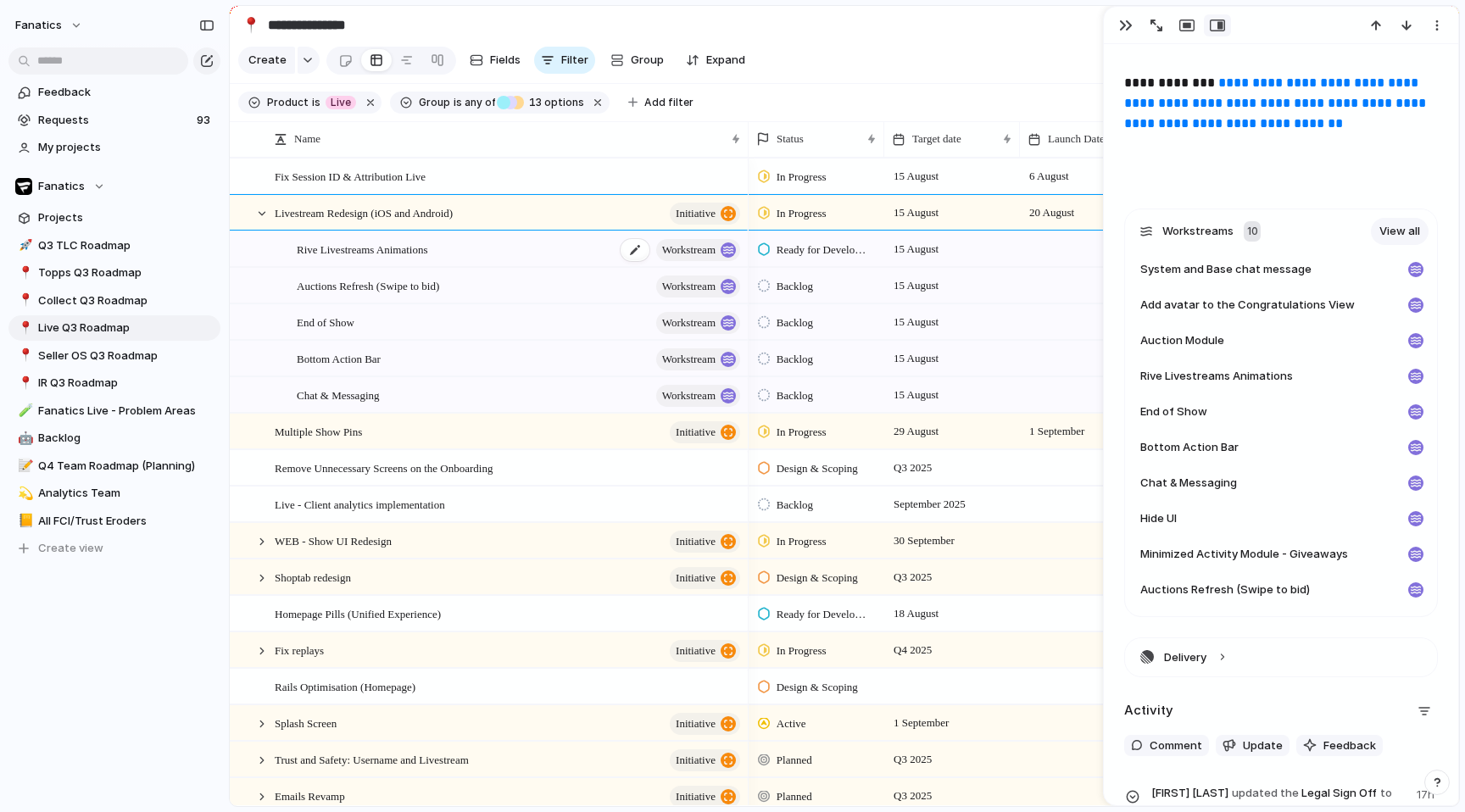 scroll, scrollTop: 0, scrollLeft: 39, axis: horizontal 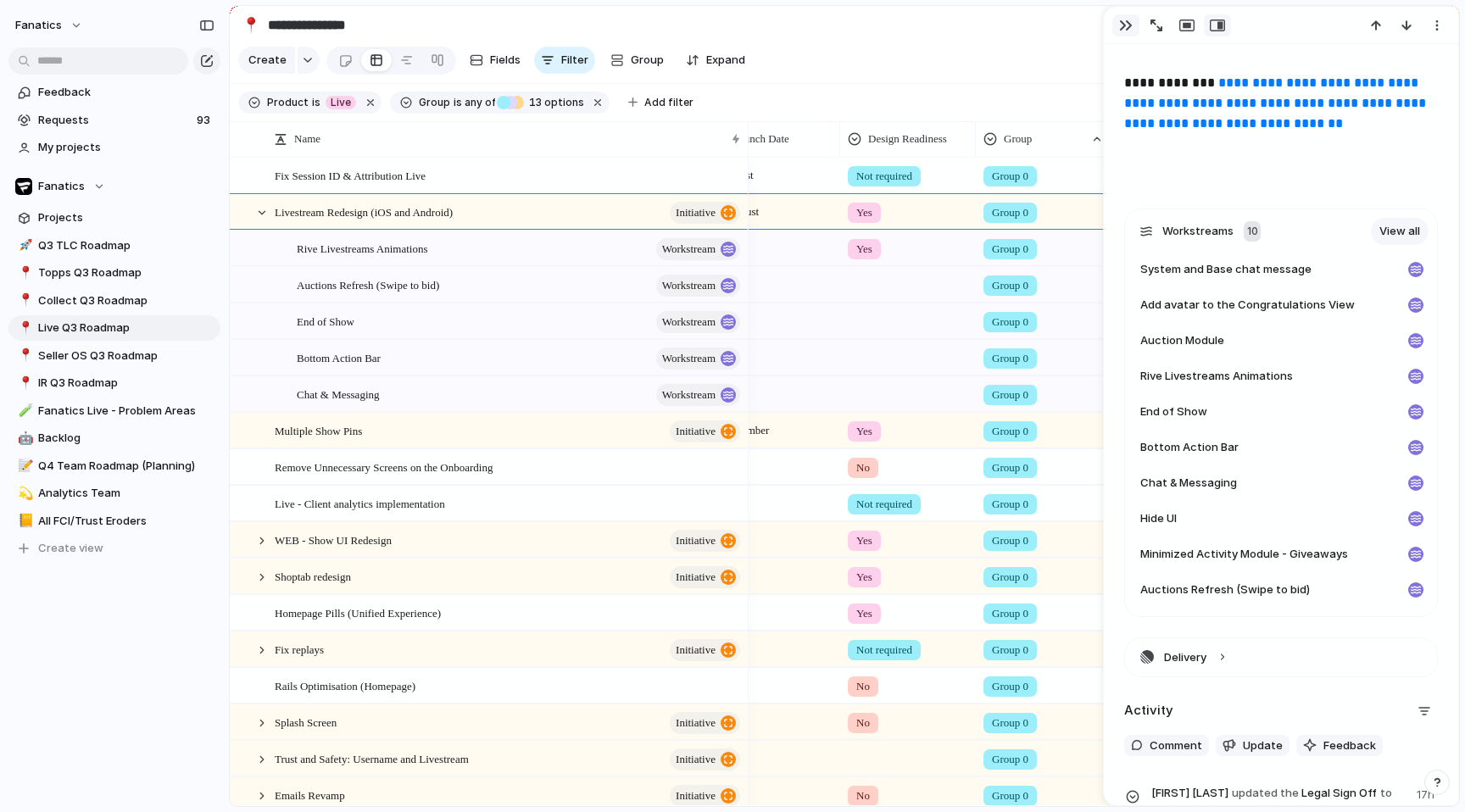 click at bounding box center [1126, 25] 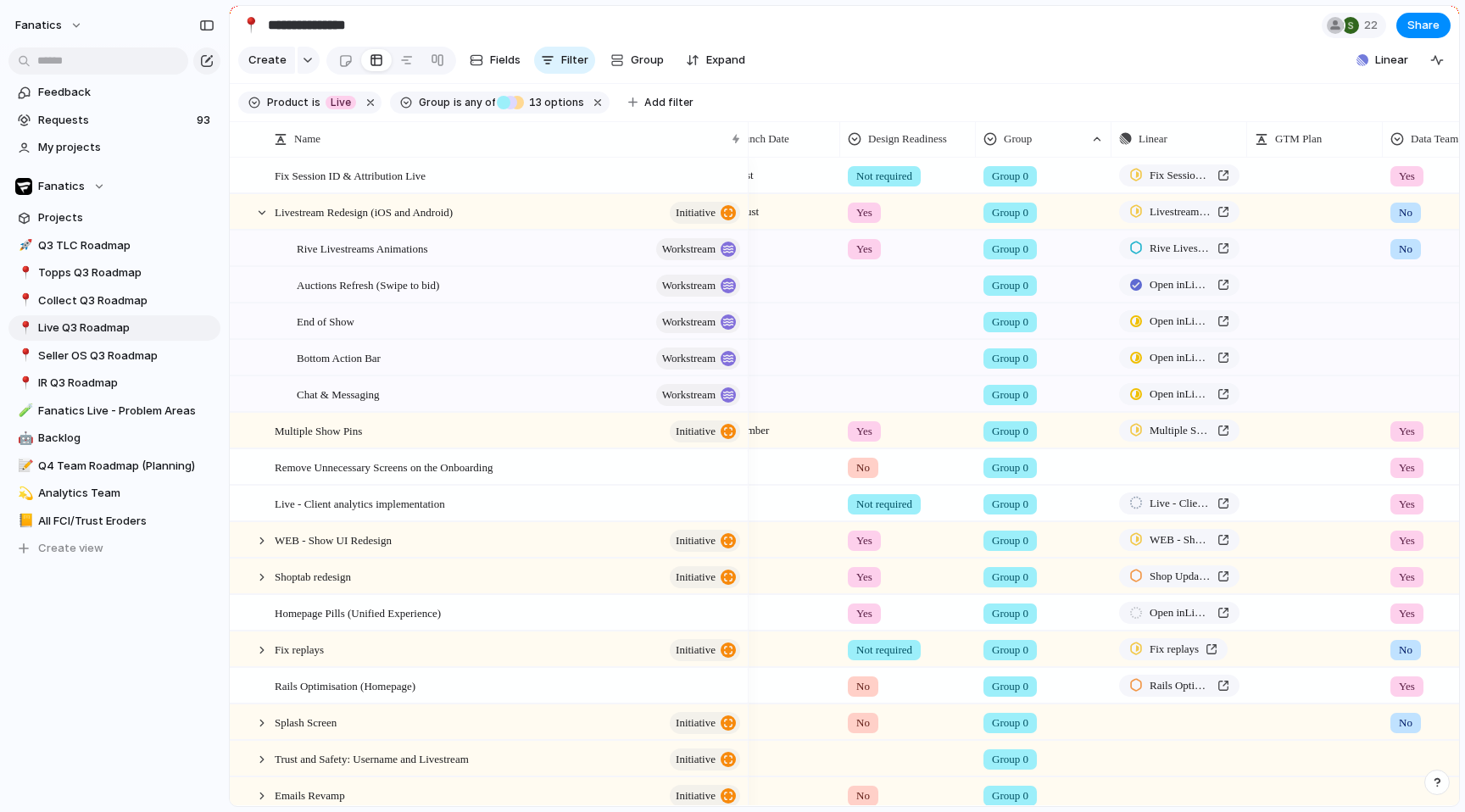 scroll, scrollTop: 0, scrollLeft: 376, axis: horizontal 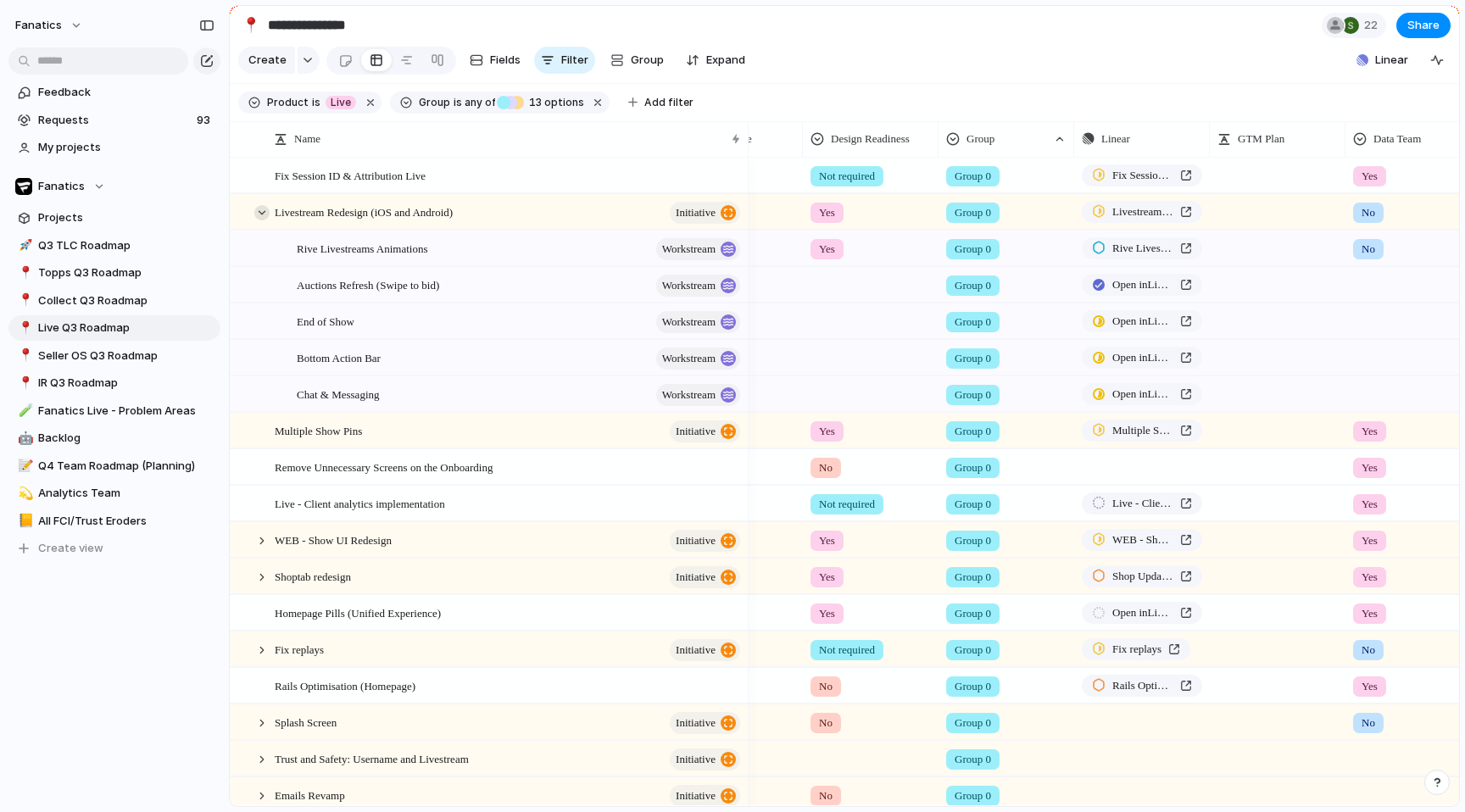 click at bounding box center [262, 213] 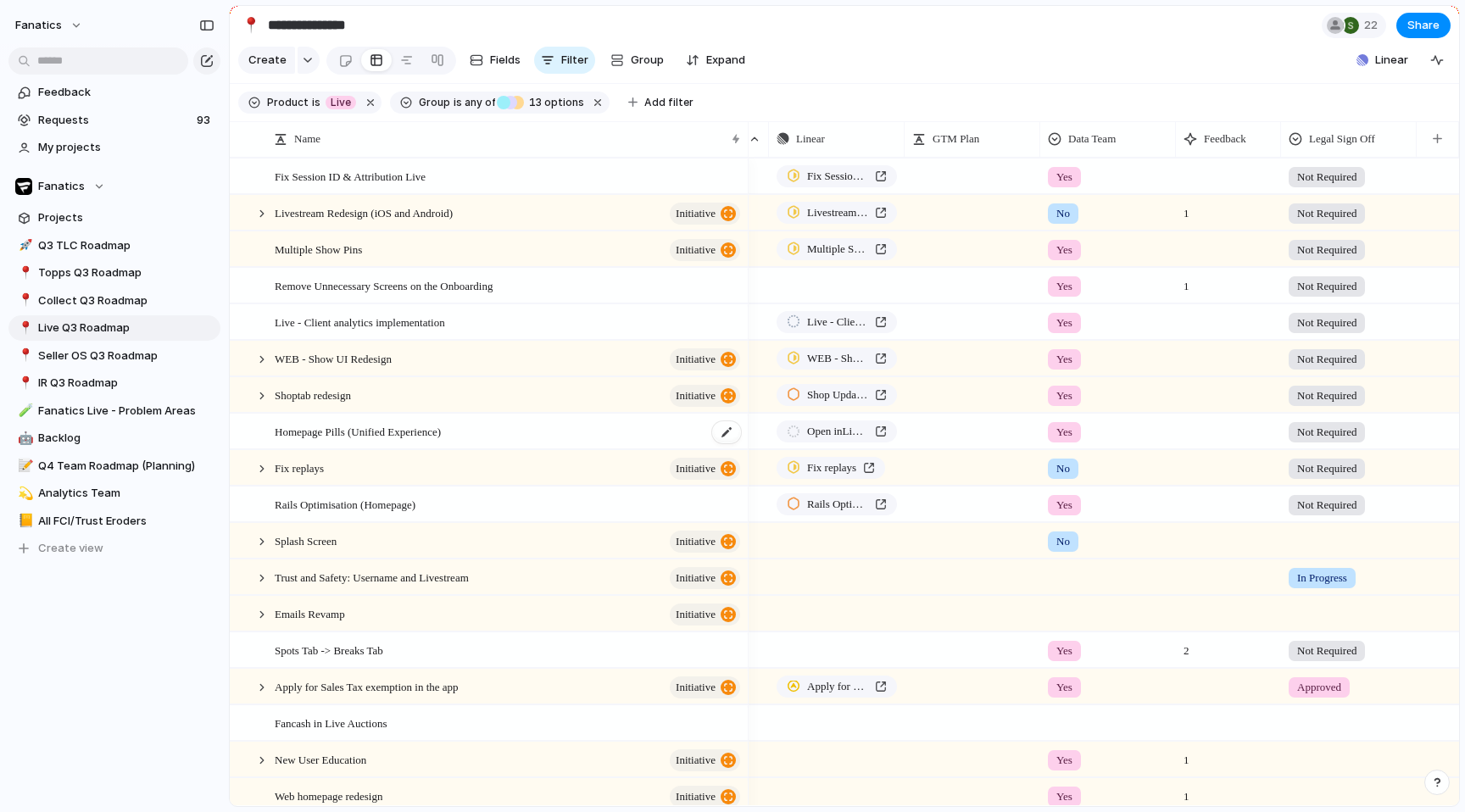scroll, scrollTop: 20, scrollLeft: 0, axis: vertical 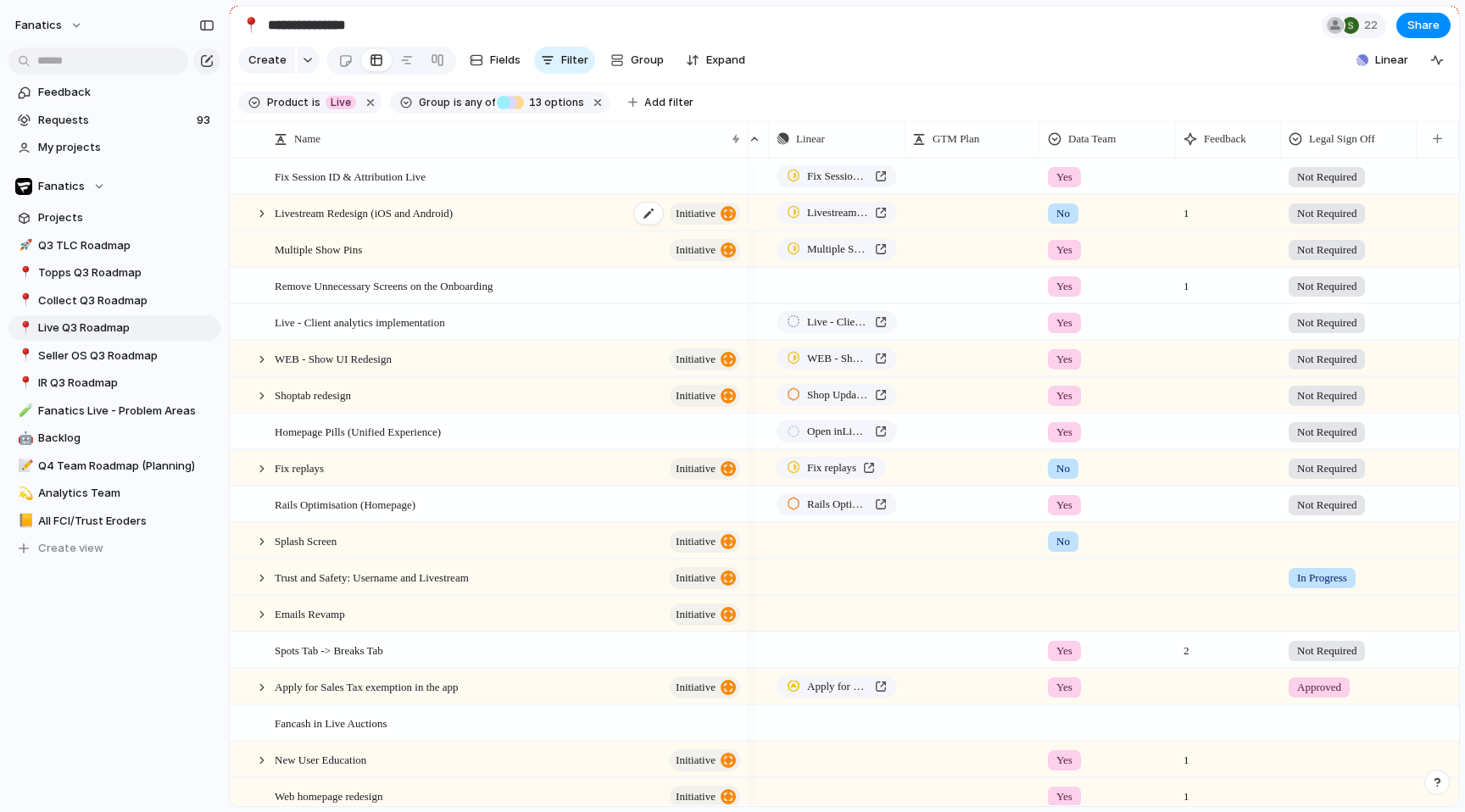 click on "Livestream Redesign (iOS and Android) initiative" at bounding box center (509, 213) 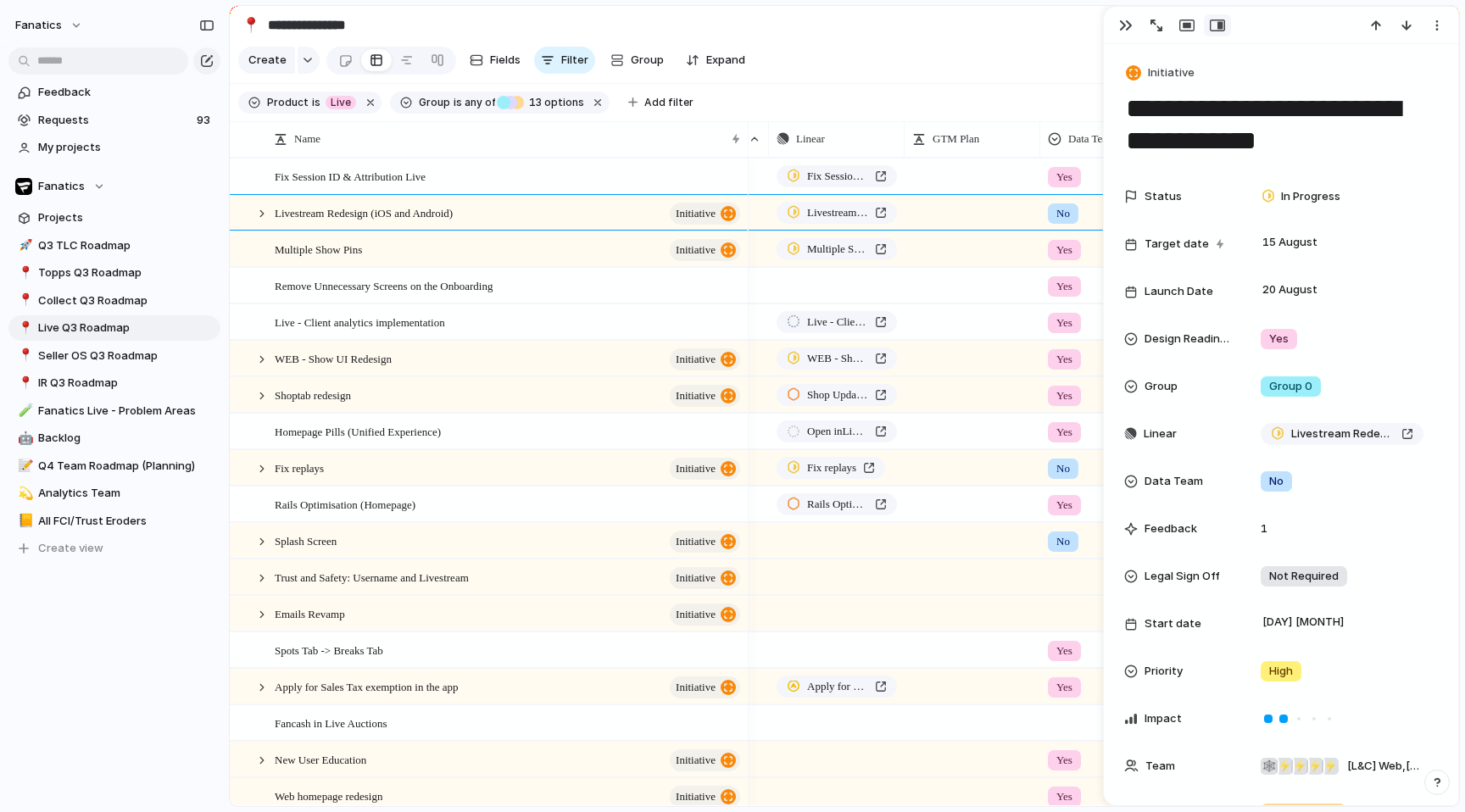 click on "Livestream Redesign (iOS and Android) initiative" at bounding box center [488, 212] 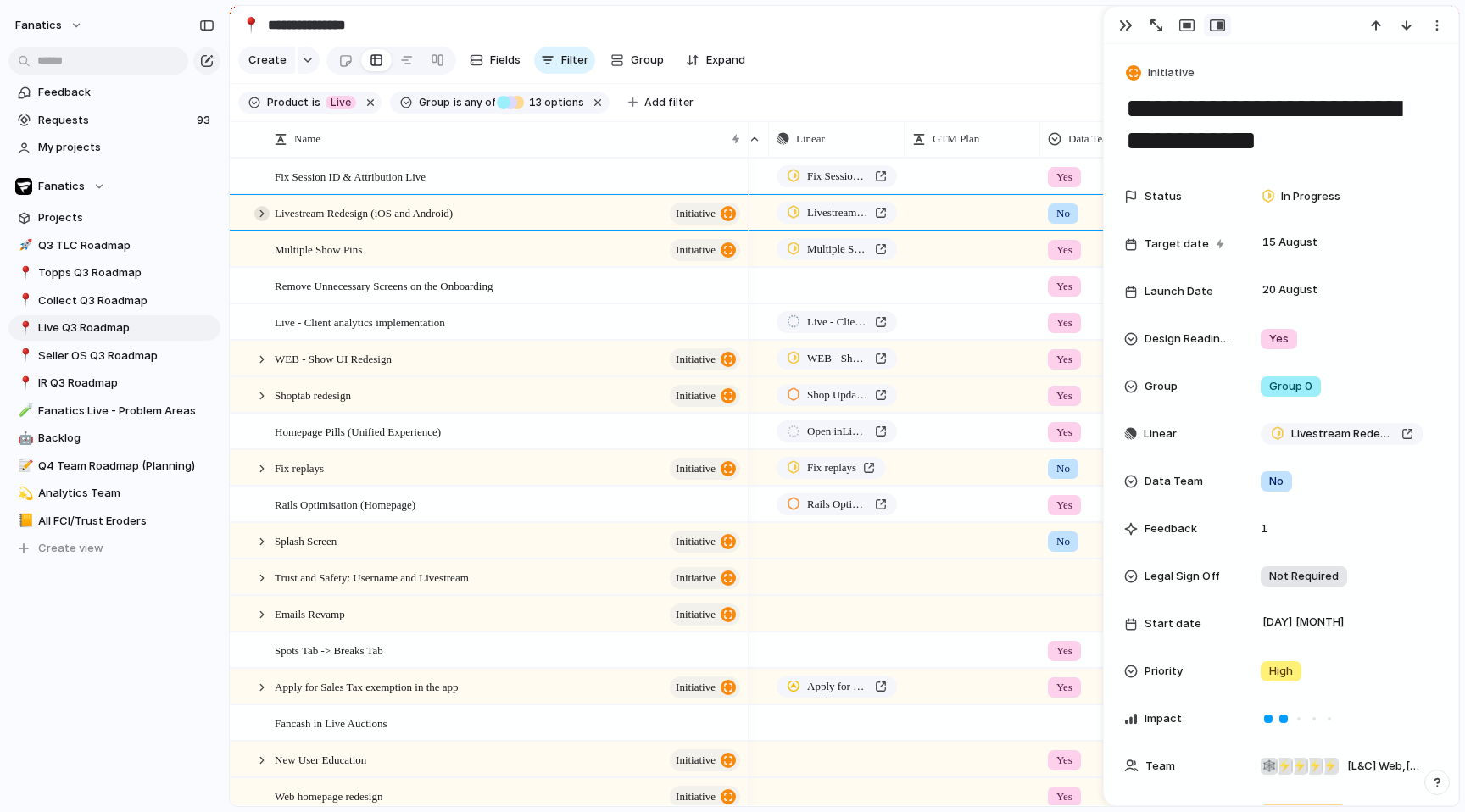 click at bounding box center (262, 214) 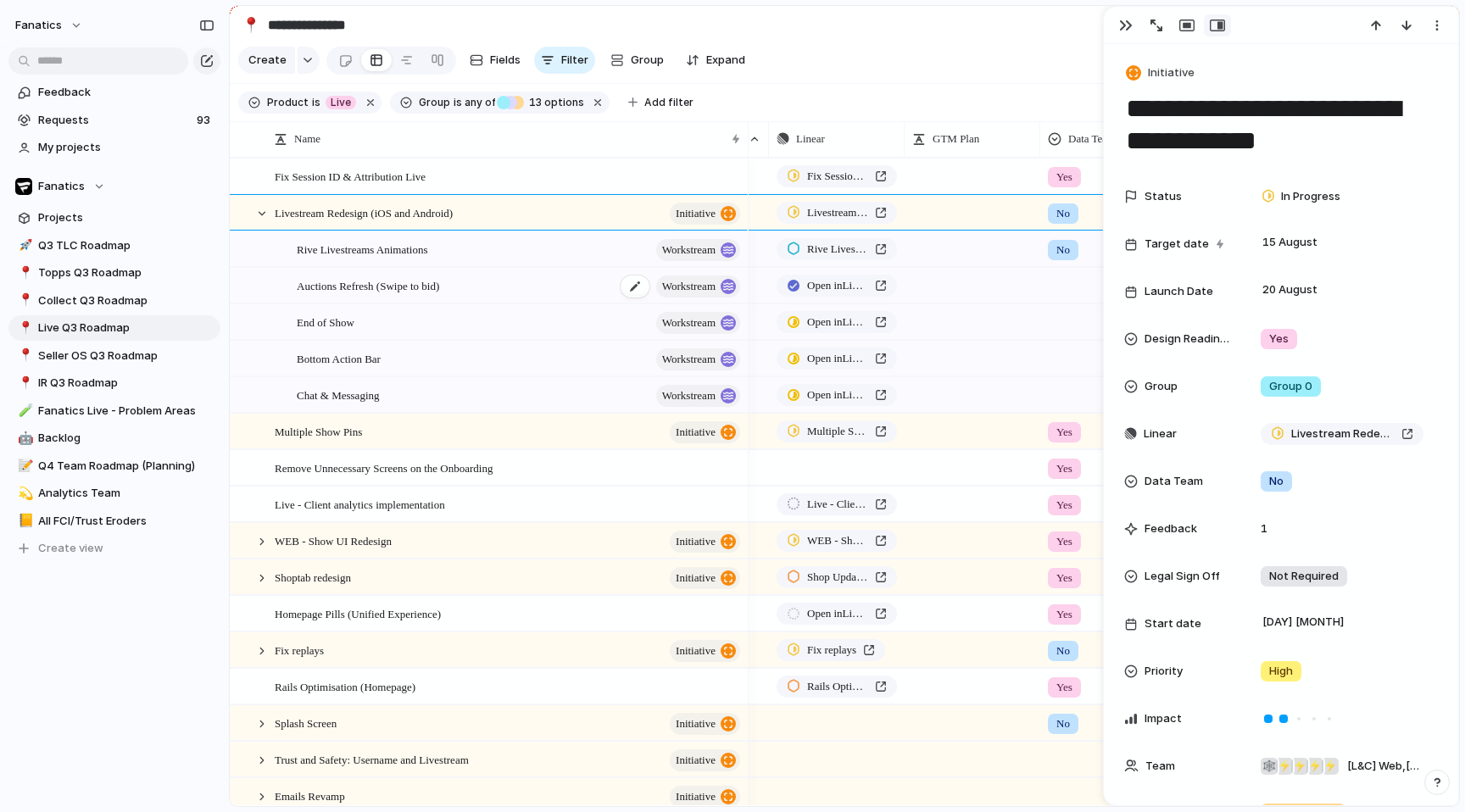 click on "Auctions Refresh (Swipe to bid)" at bounding box center (368, 285) 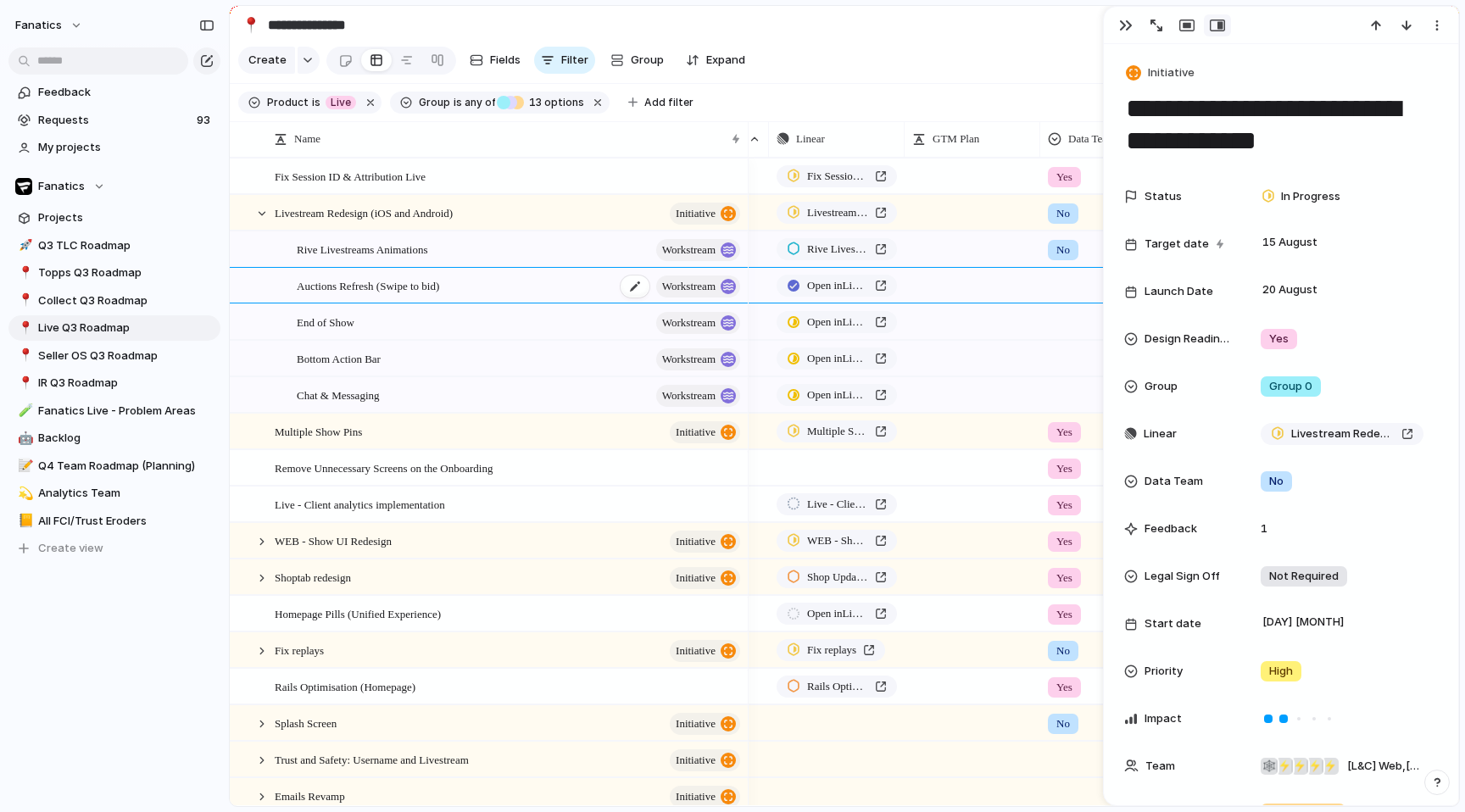 type on "**********" 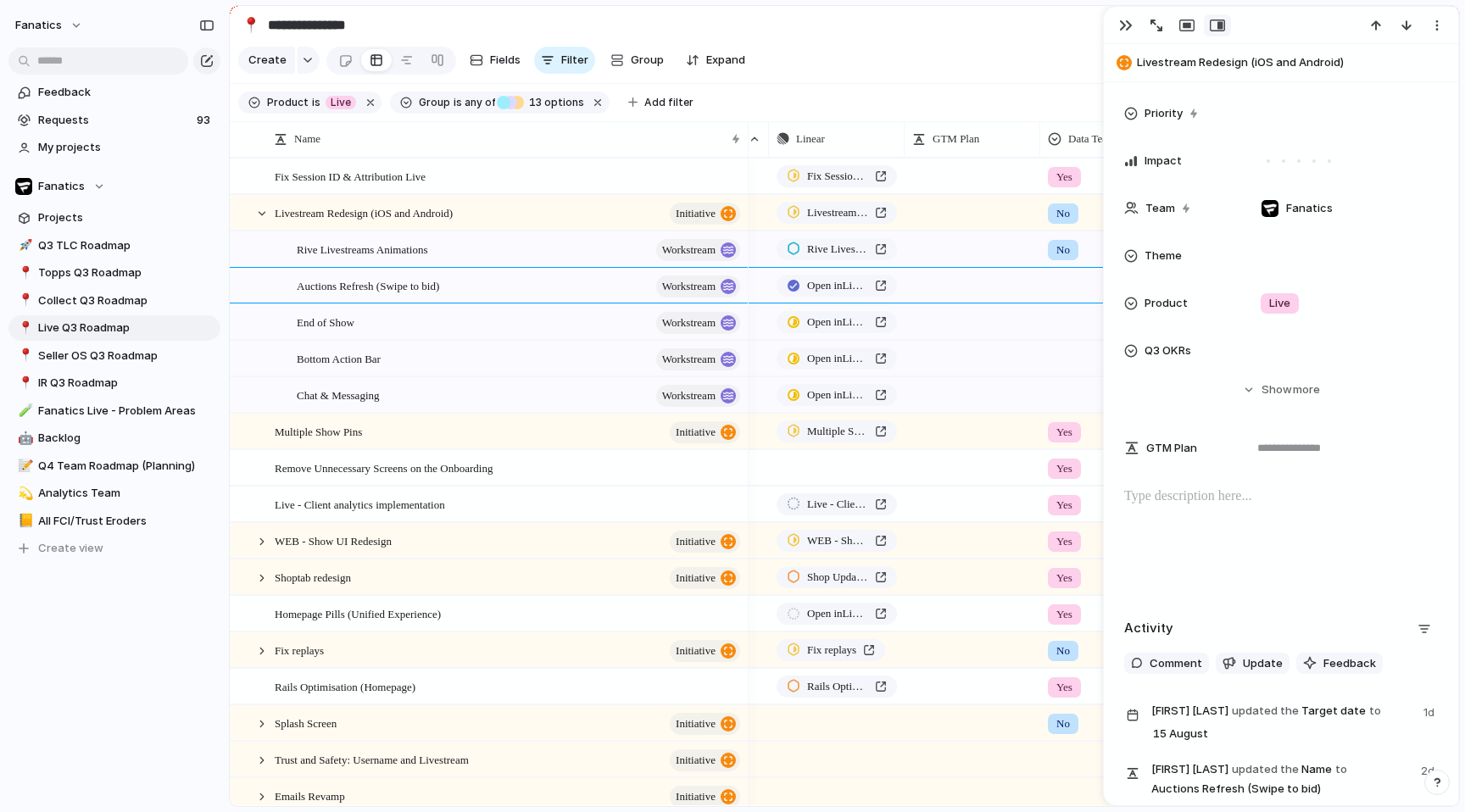 scroll, scrollTop: 536, scrollLeft: 0, axis: vertical 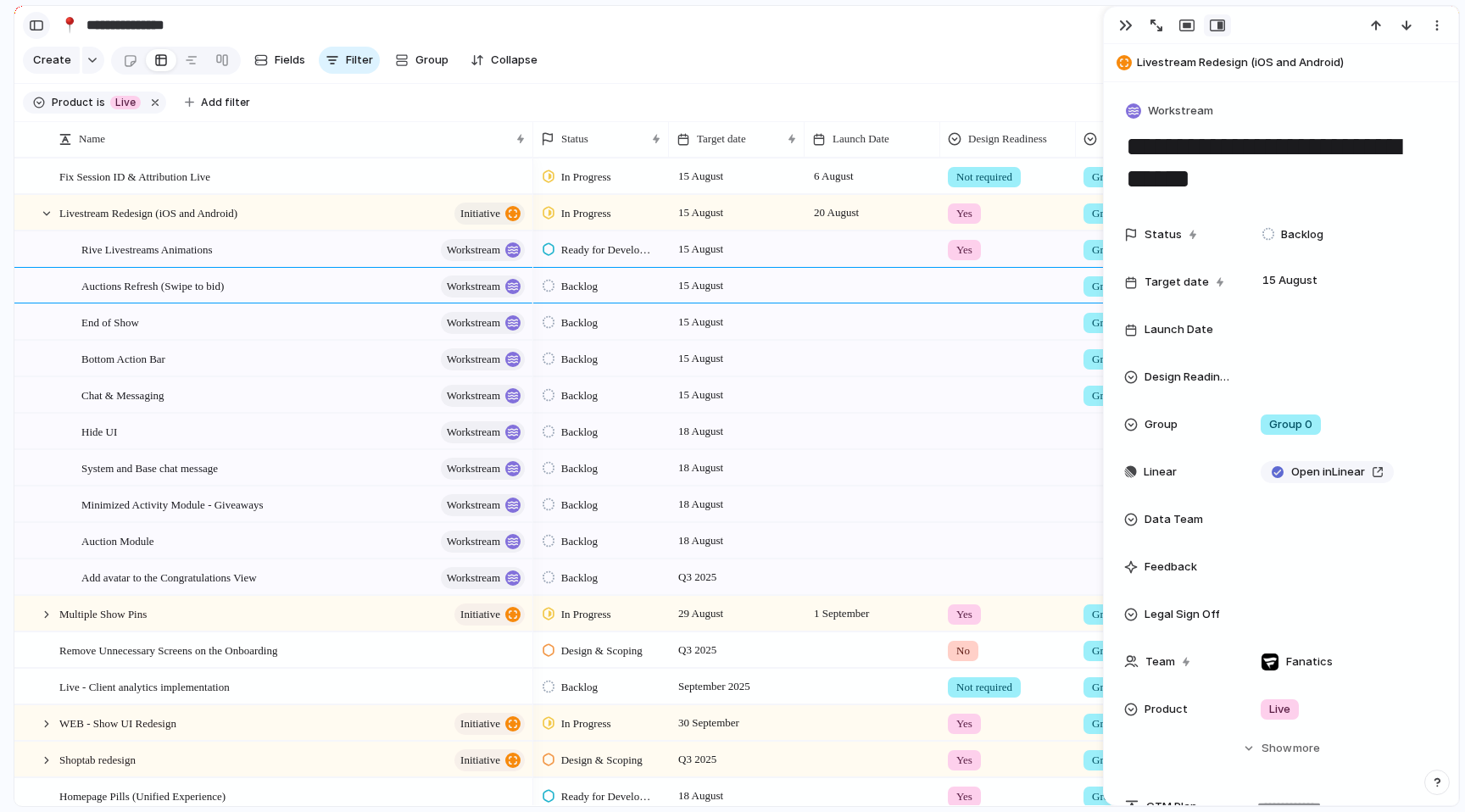 click at bounding box center (36, 25) 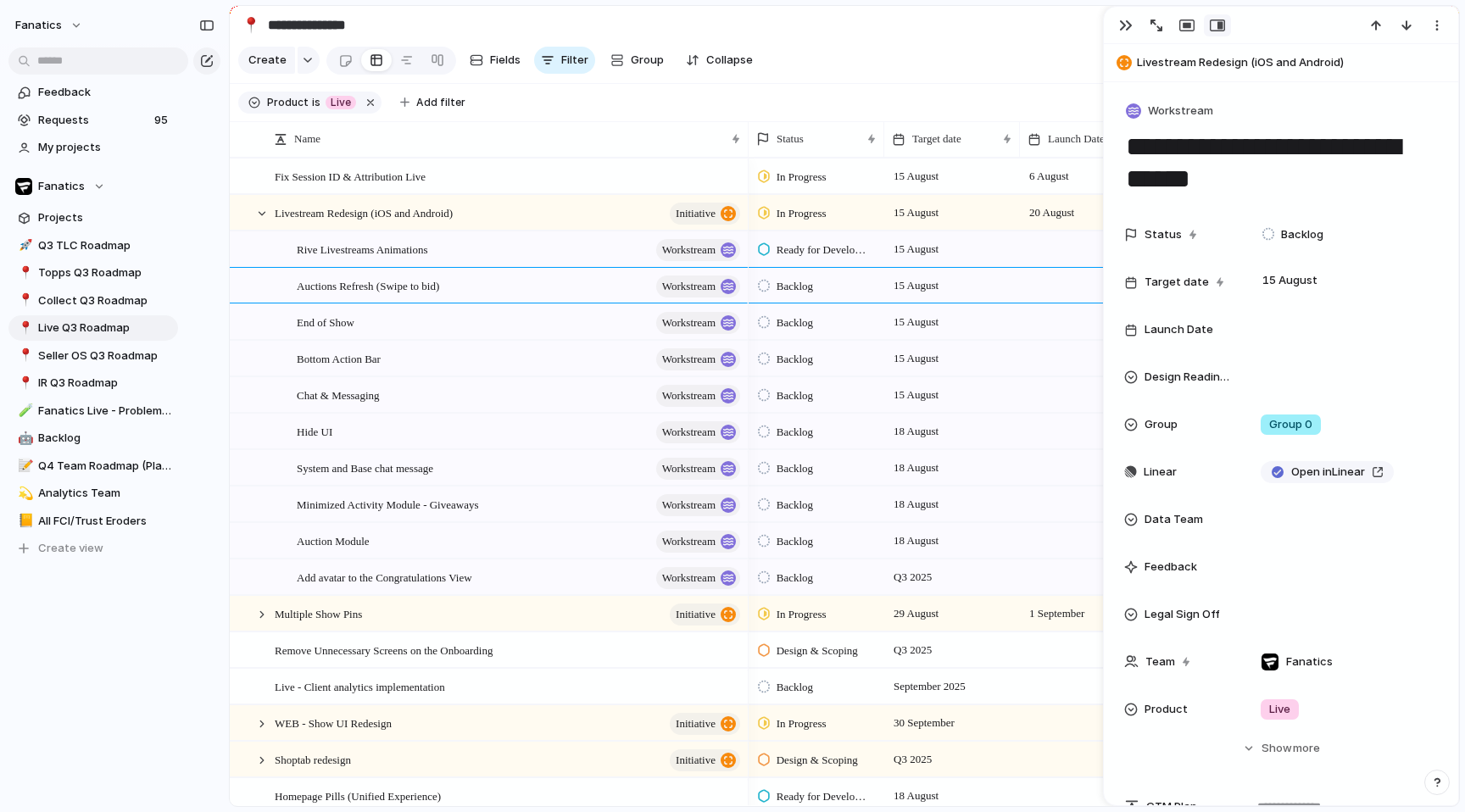 type 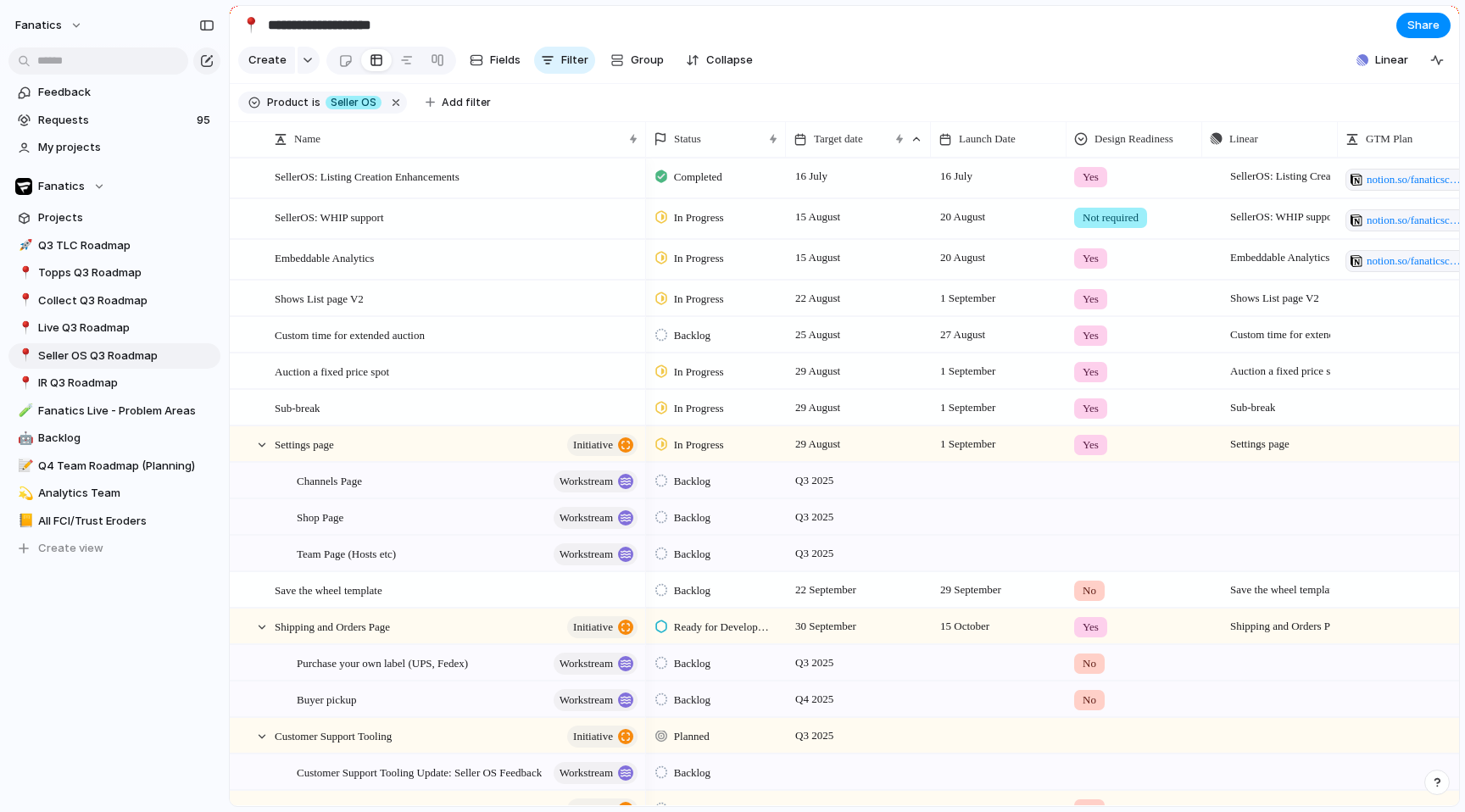 scroll, scrollTop: 0, scrollLeft: 0, axis: both 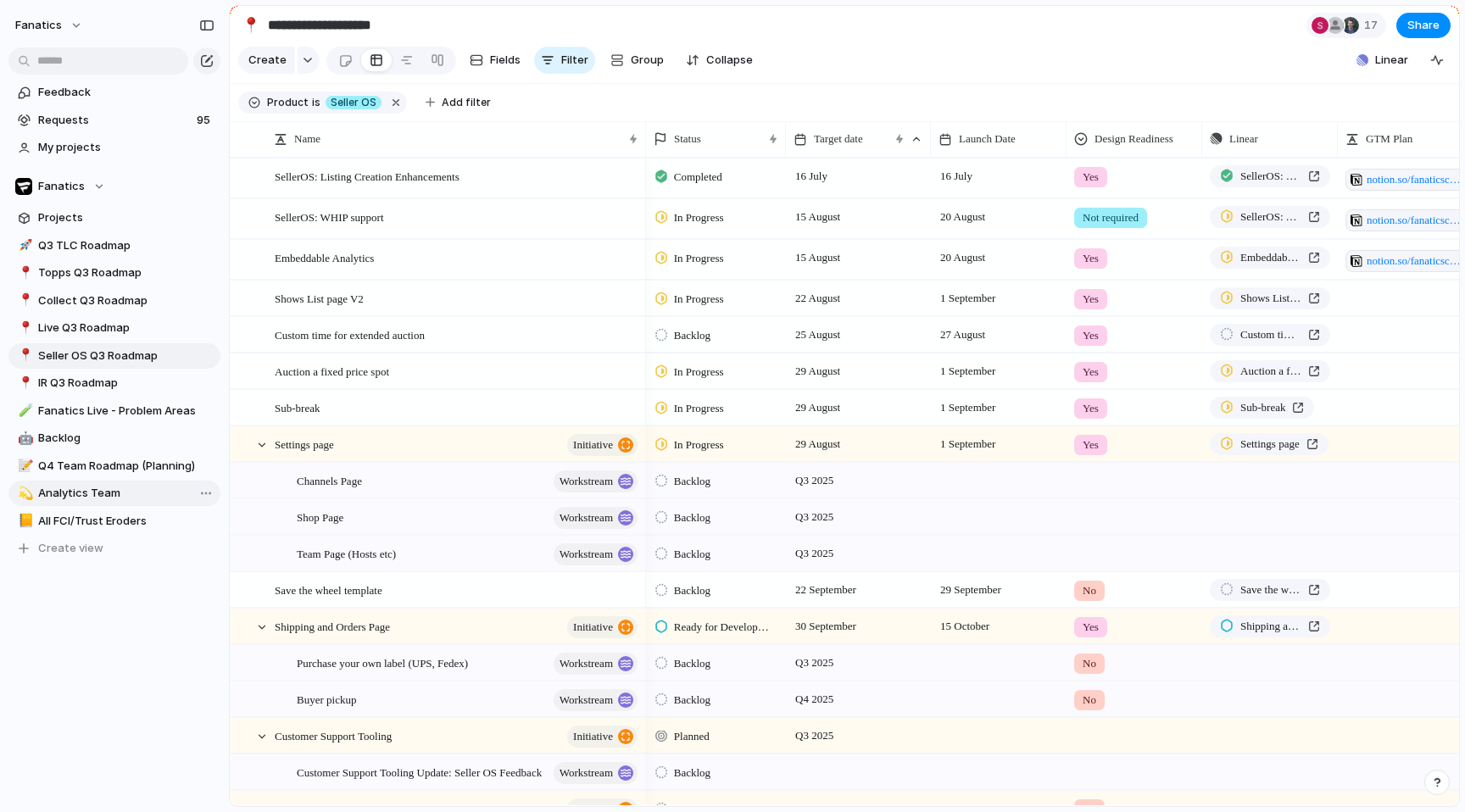 click on "💫 Analytics Team" at bounding box center (114, 493) 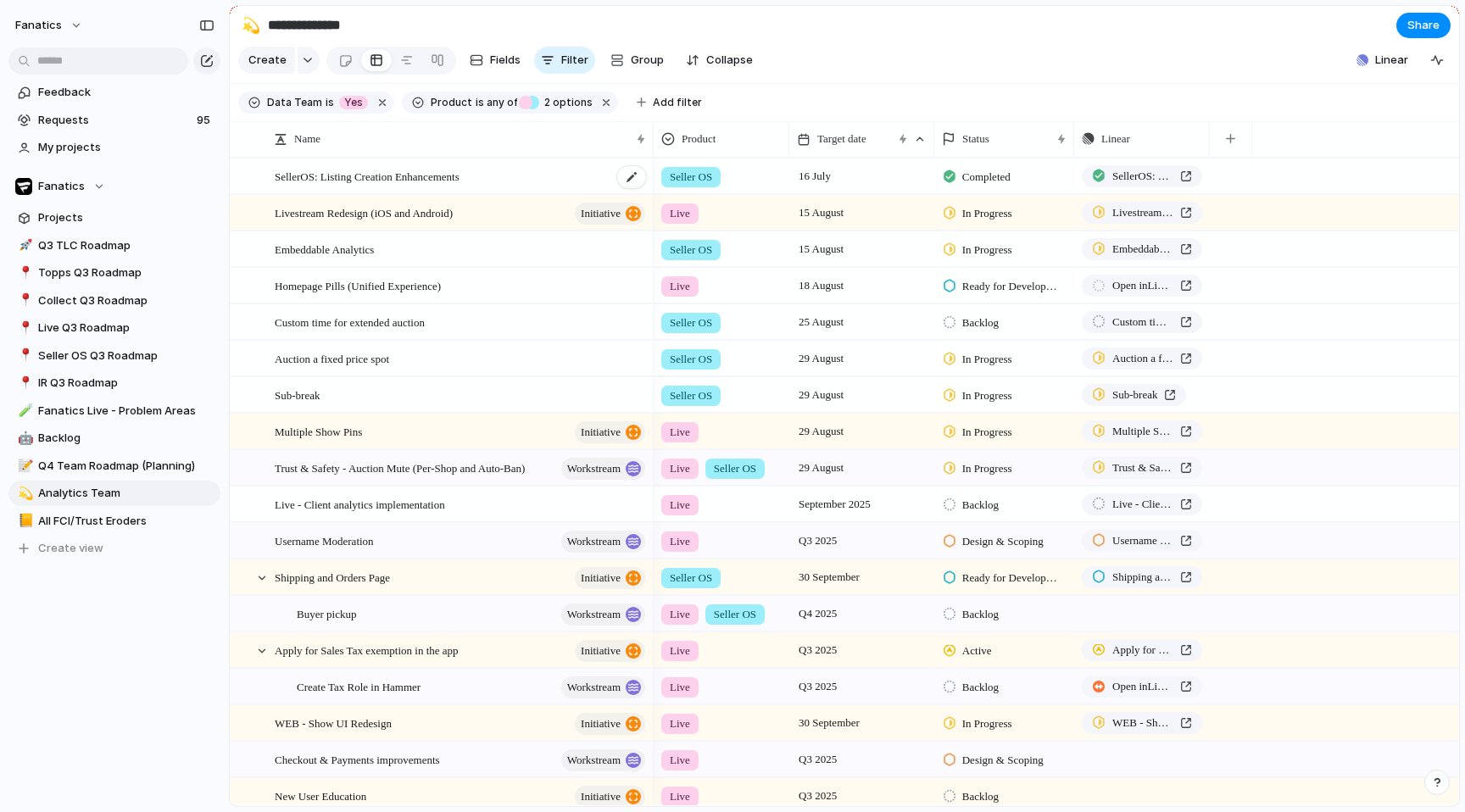 scroll, scrollTop: 21, scrollLeft: 0, axis: vertical 